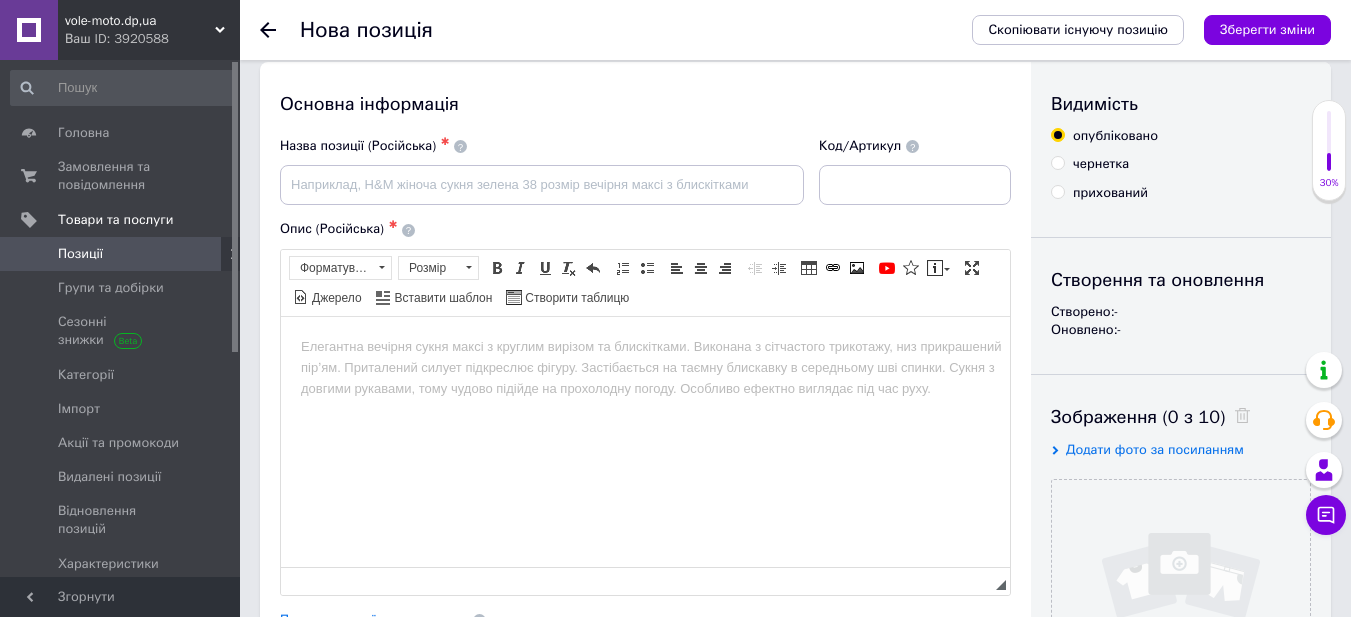 scroll, scrollTop: 0, scrollLeft: 0, axis: both 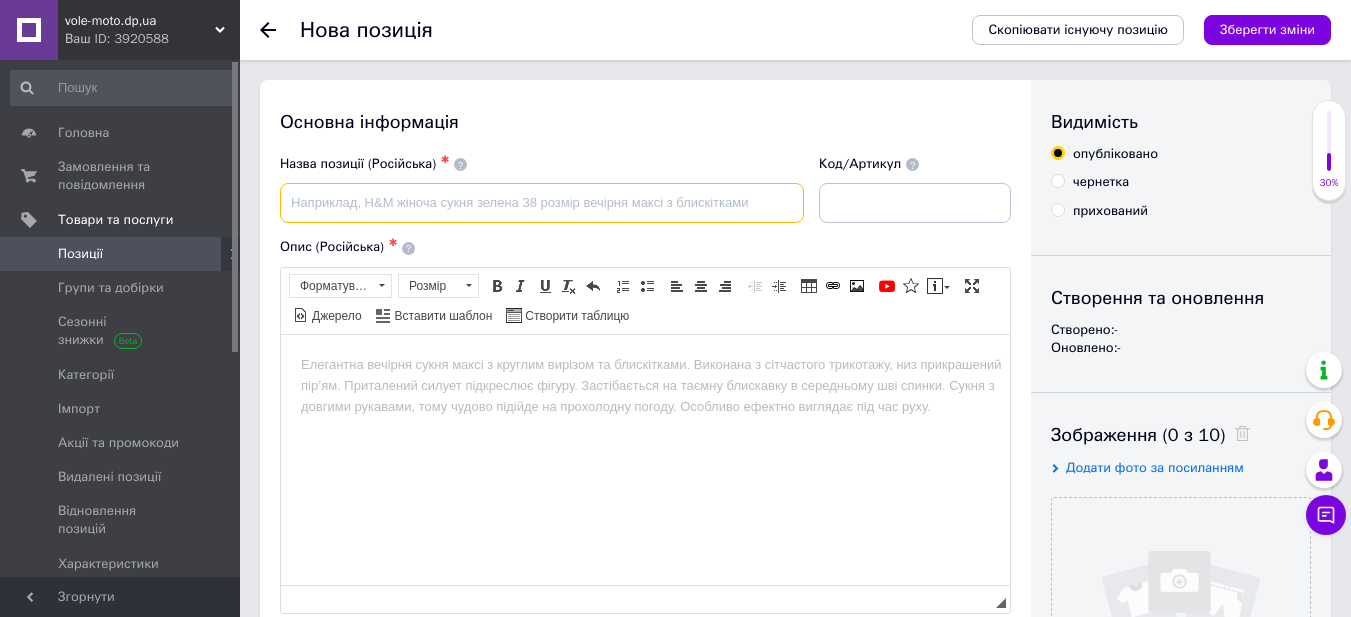click at bounding box center (542, 203) 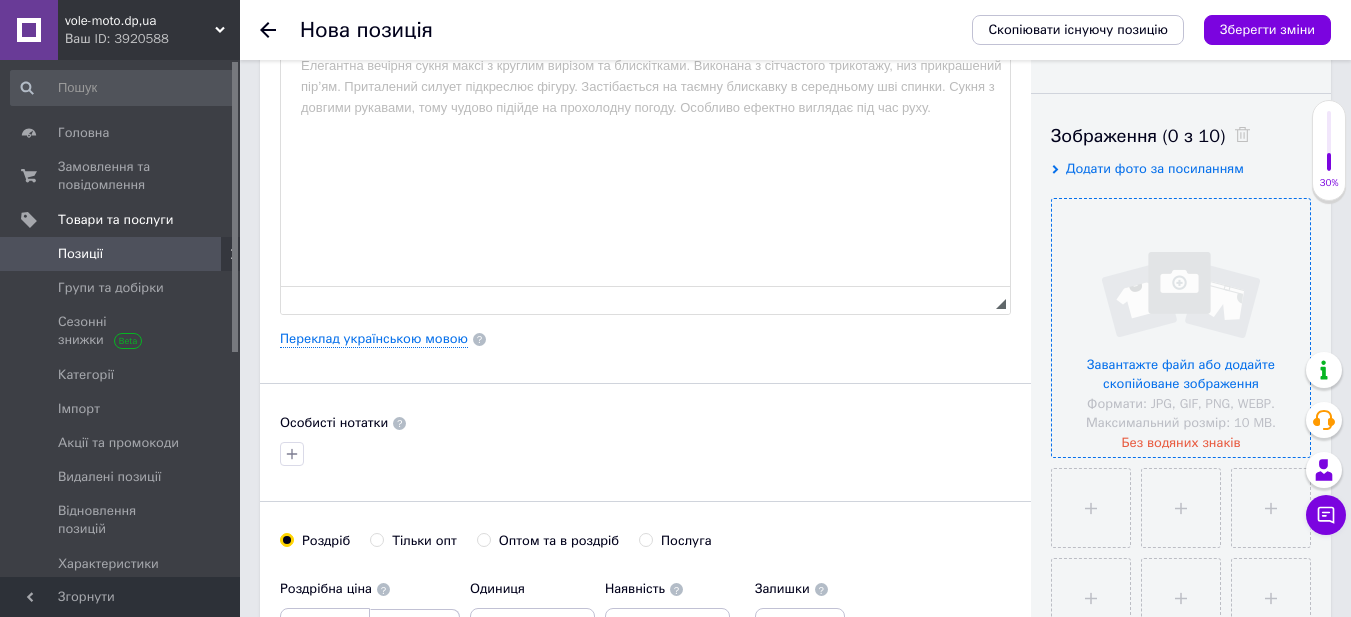 scroll, scrollTop: 300, scrollLeft: 0, axis: vertical 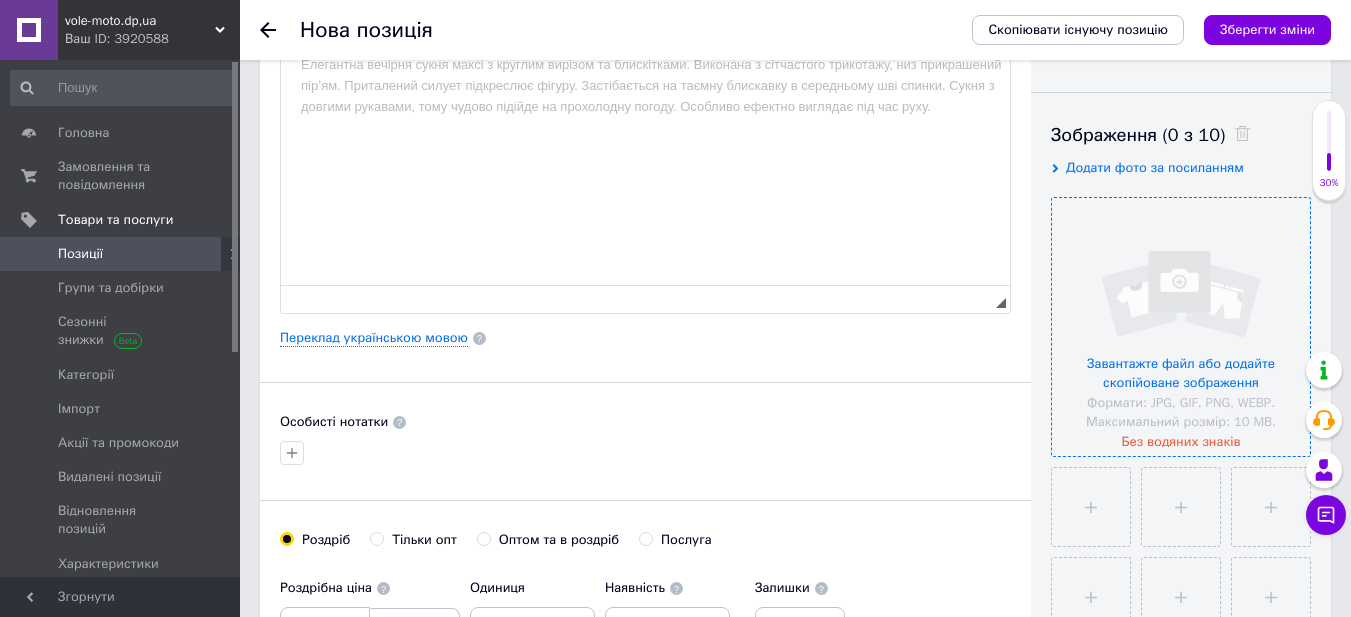 type on "Кабелеріз VITALS 160мм арт.181764" 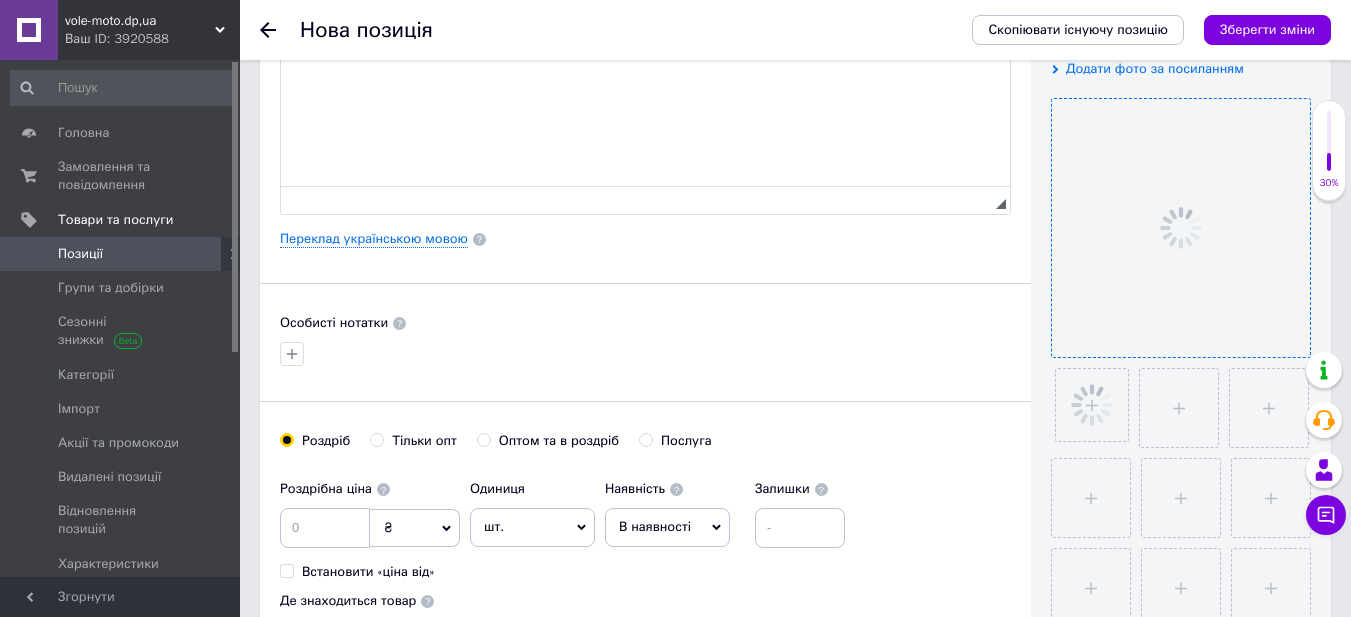 scroll, scrollTop: 400, scrollLeft: 0, axis: vertical 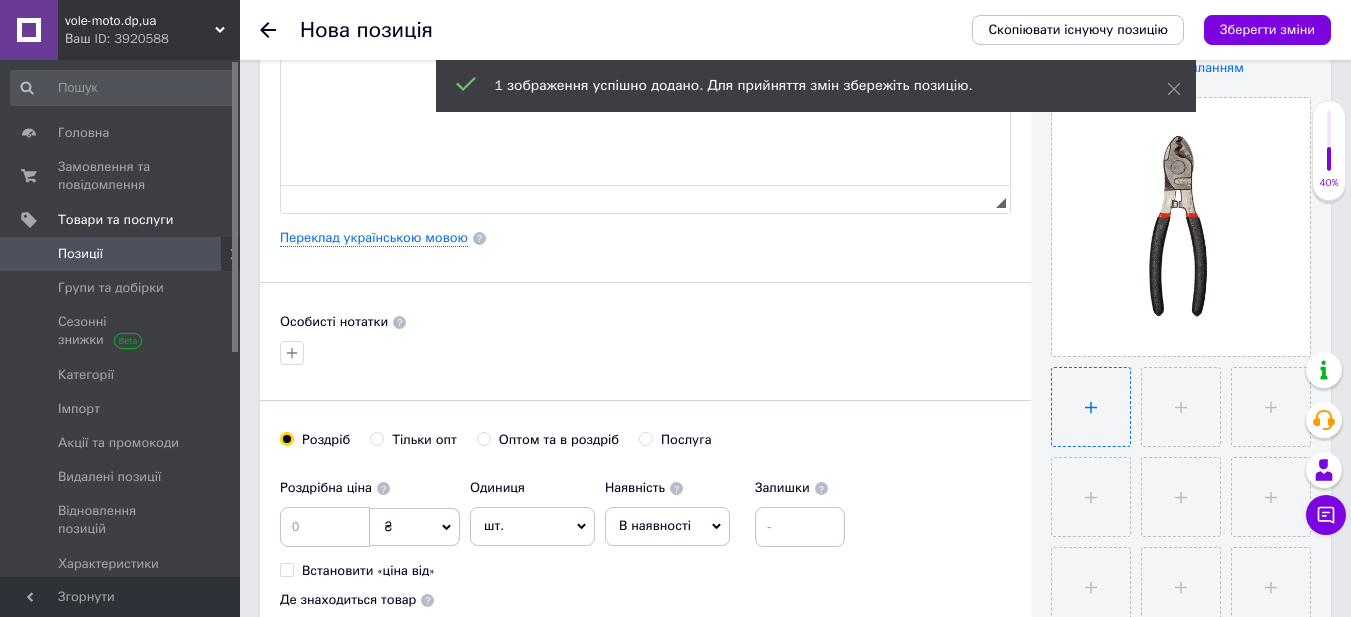 click at bounding box center (1091, 407) 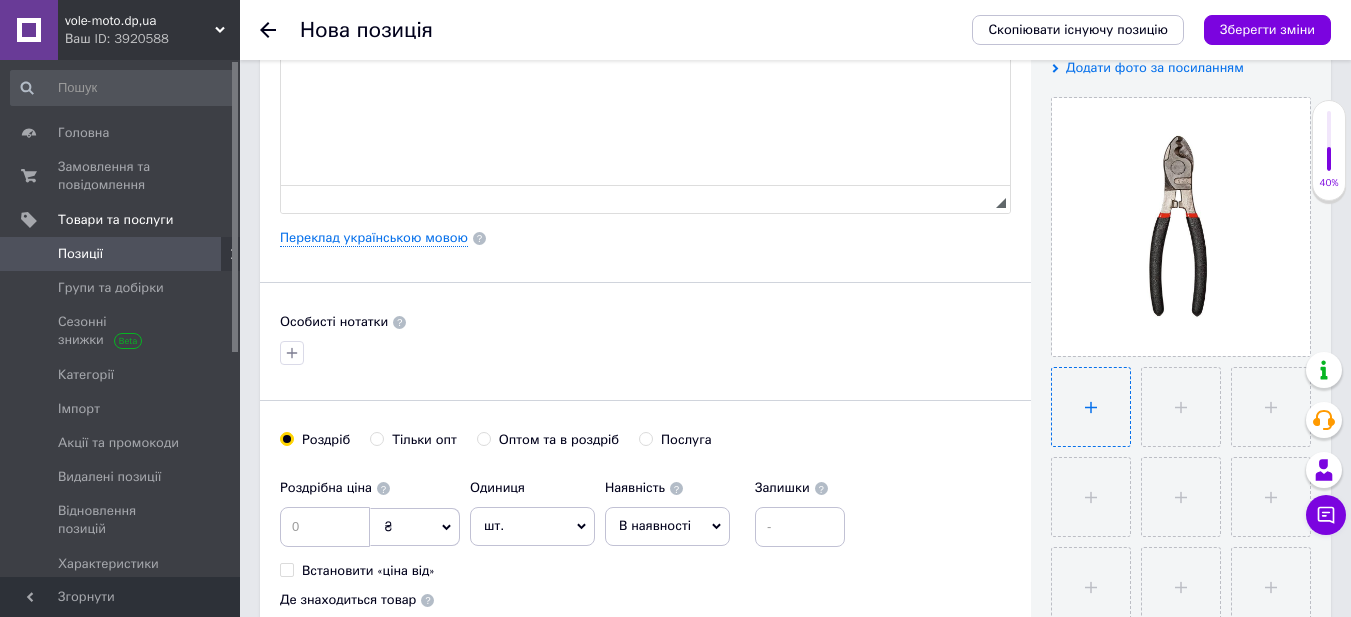 type on "C:\fakepath\kabelerez-160-mm-181764_4-510x390.jpg" 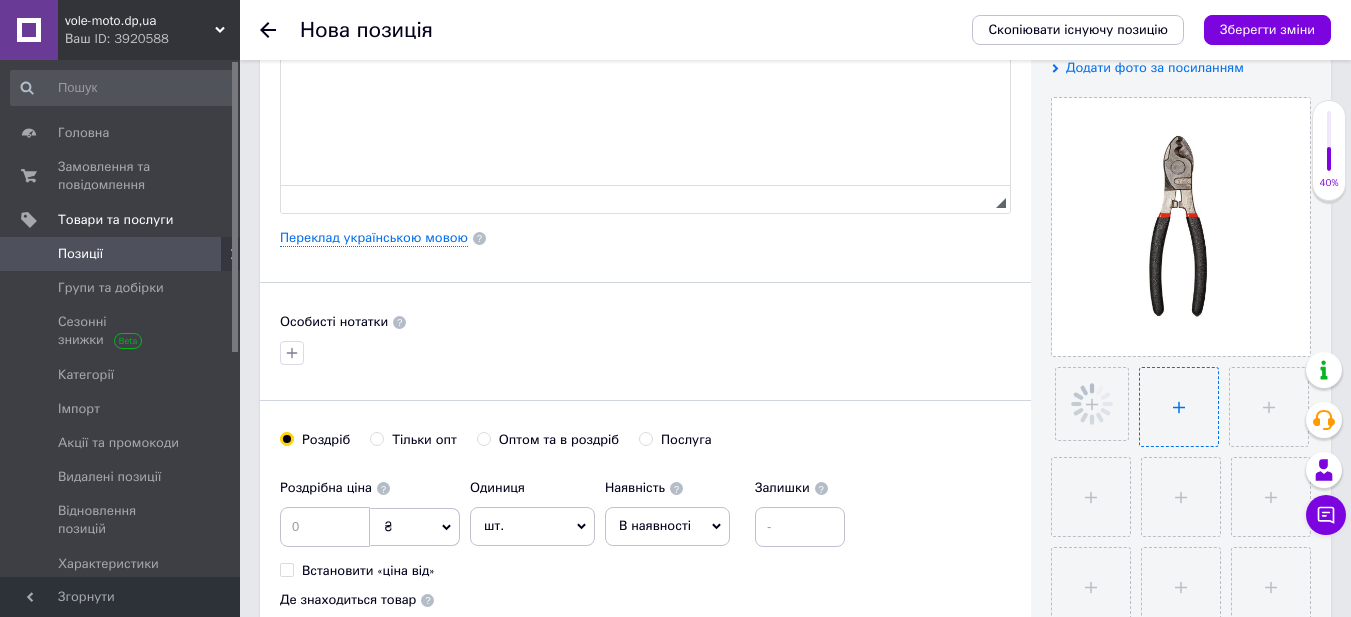 click at bounding box center (1179, 407) 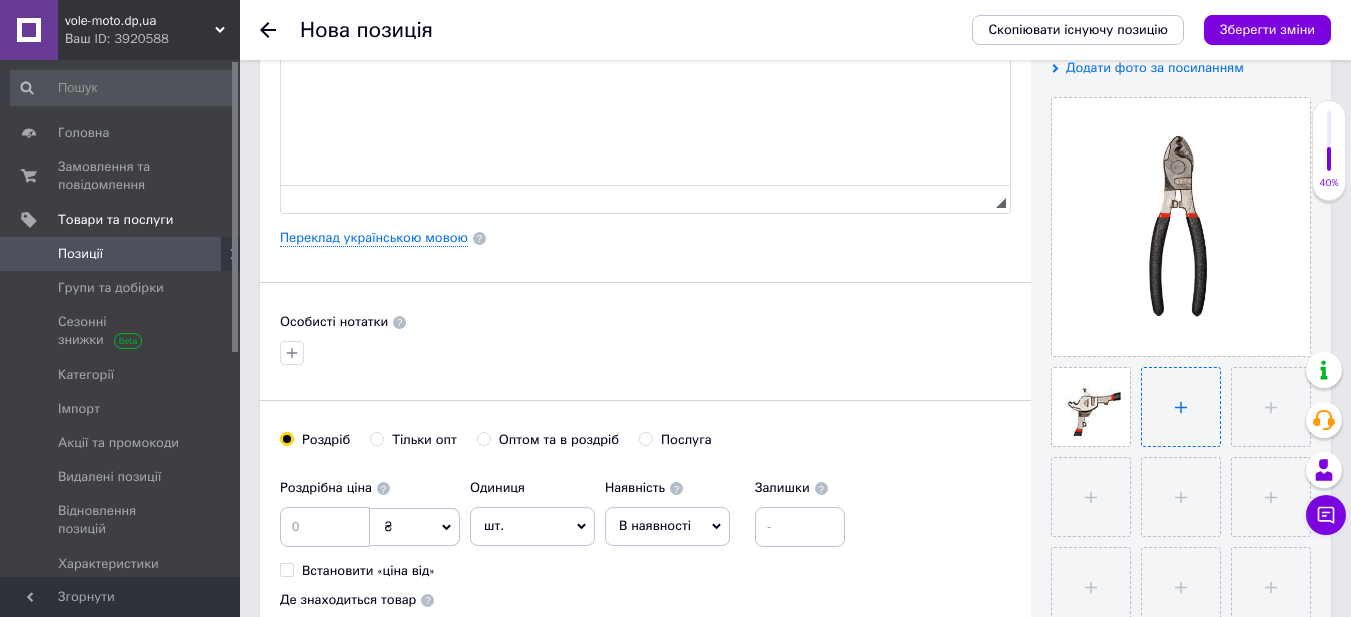 type on "C:\fakepath\kabelerez-160-mm-181764_1-510x390.jpg" 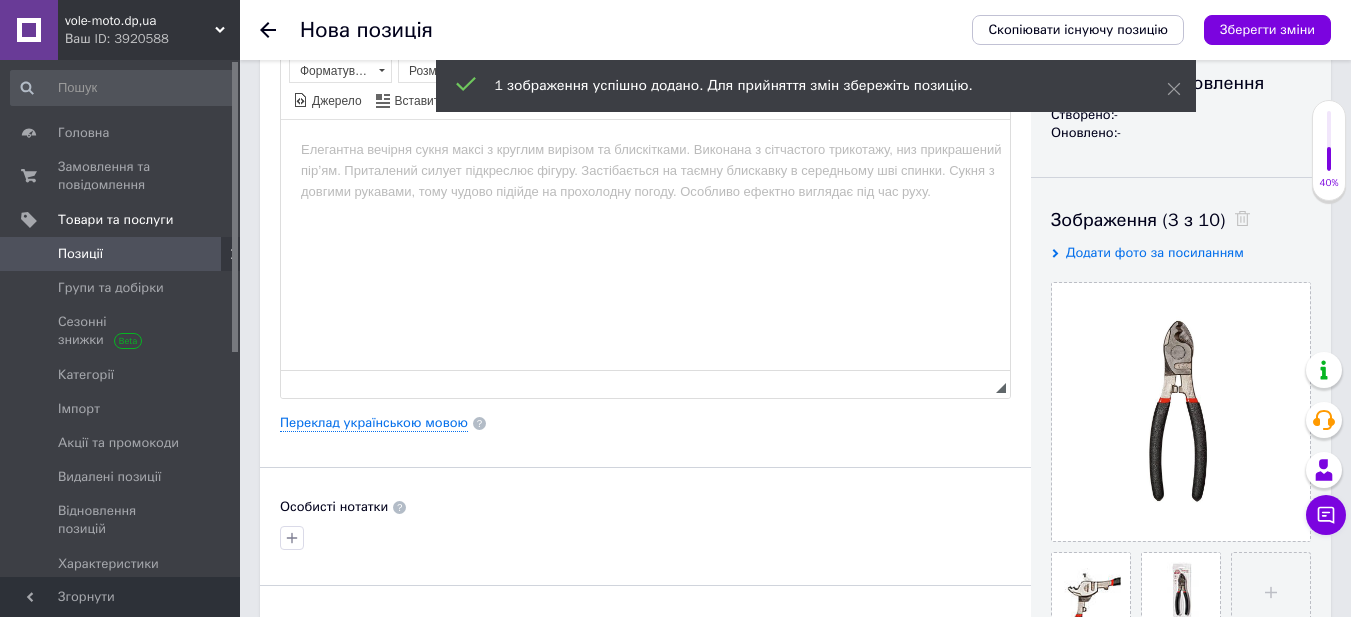 scroll, scrollTop: 200, scrollLeft: 0, axis: vertical 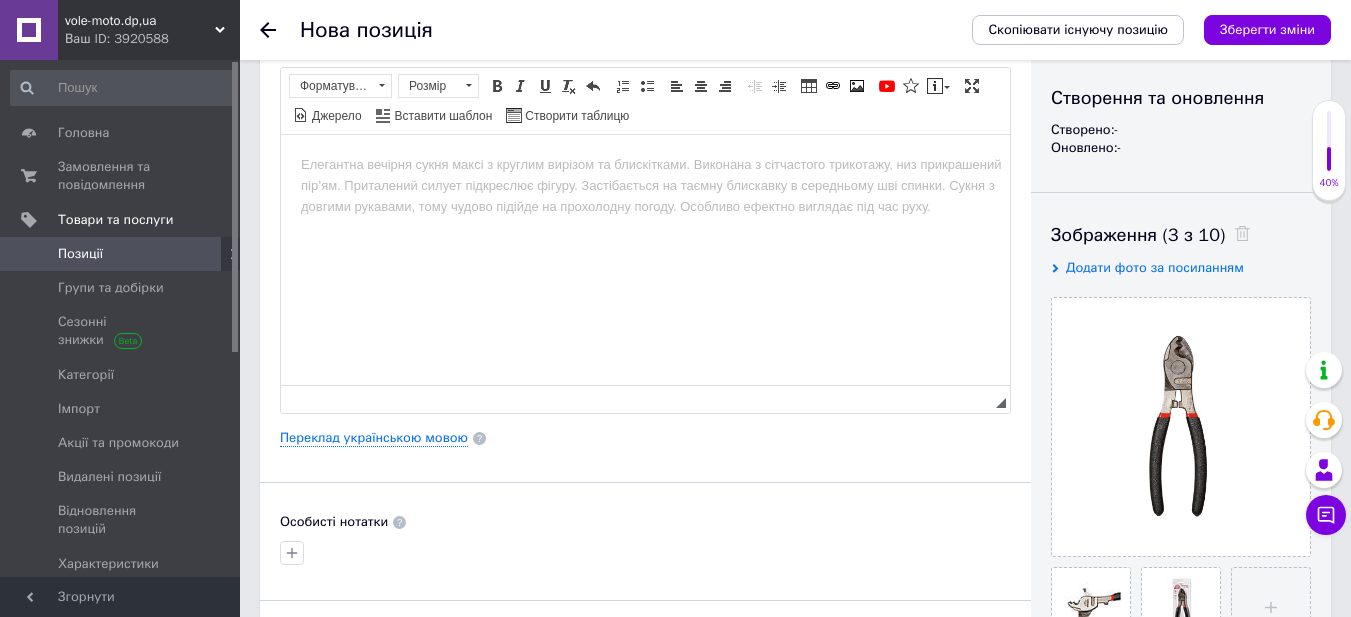 click at bounding box center (645, 164) 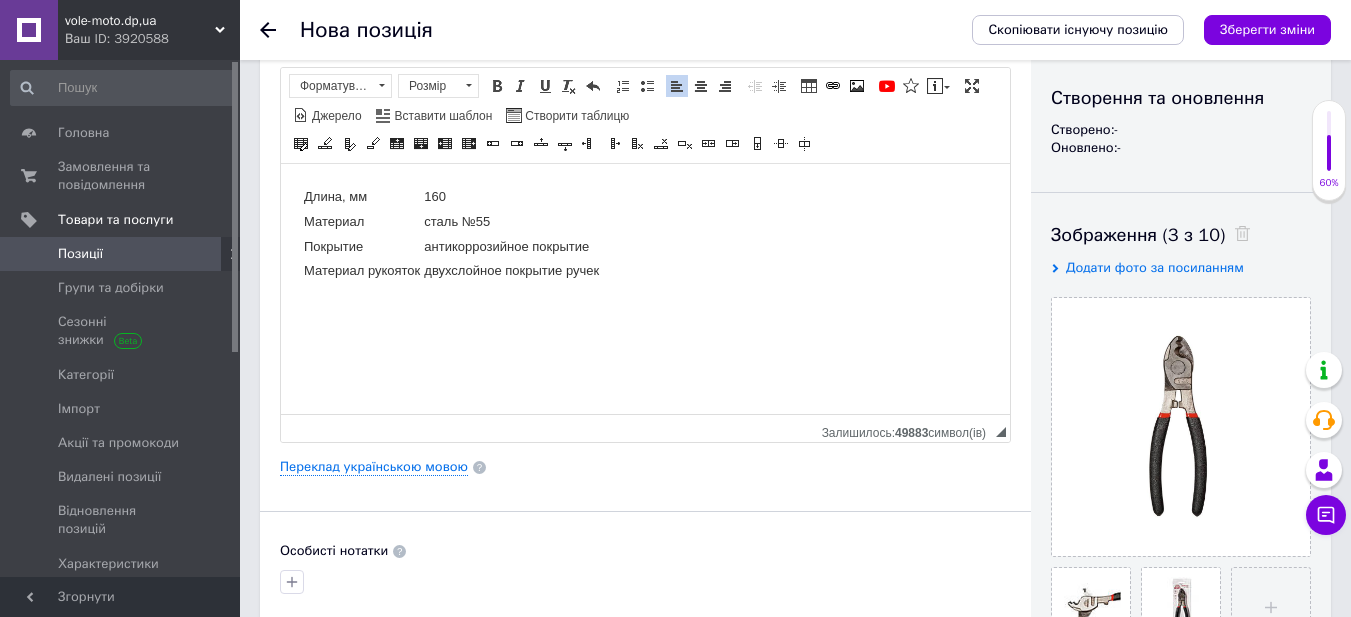 click on "Длина, мм 160 Материал сталь №55 Покрытие антикоррозийное покрытие Материал рукояток двухслойное покрытие ручек" at bounding box center [645, 233] 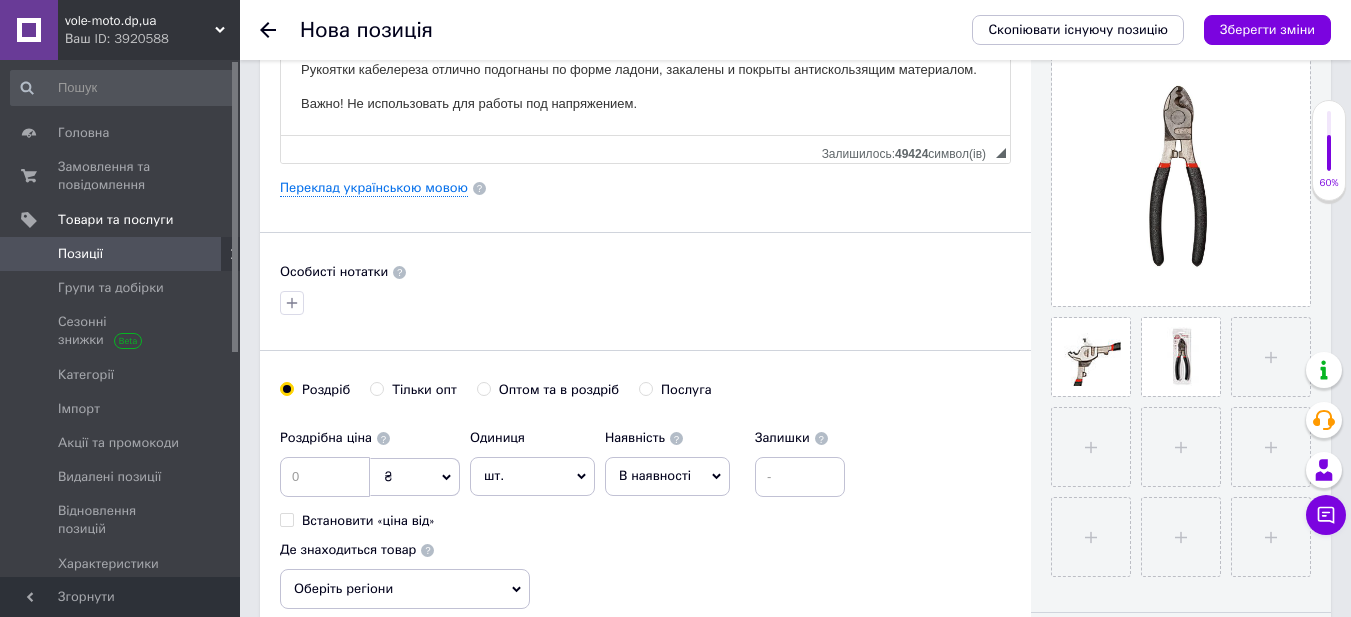 scroll, scrollTop: 500, scrollLeft: 0, axis: vertical 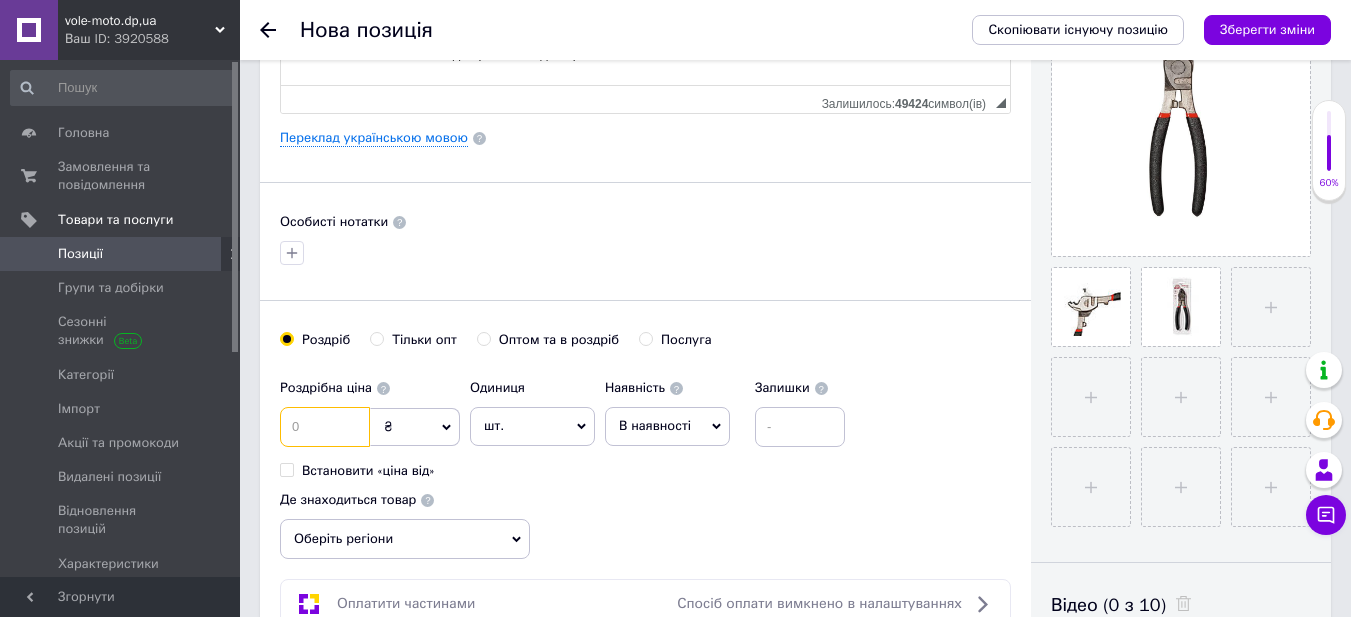 click at bounding box center [325, 427] 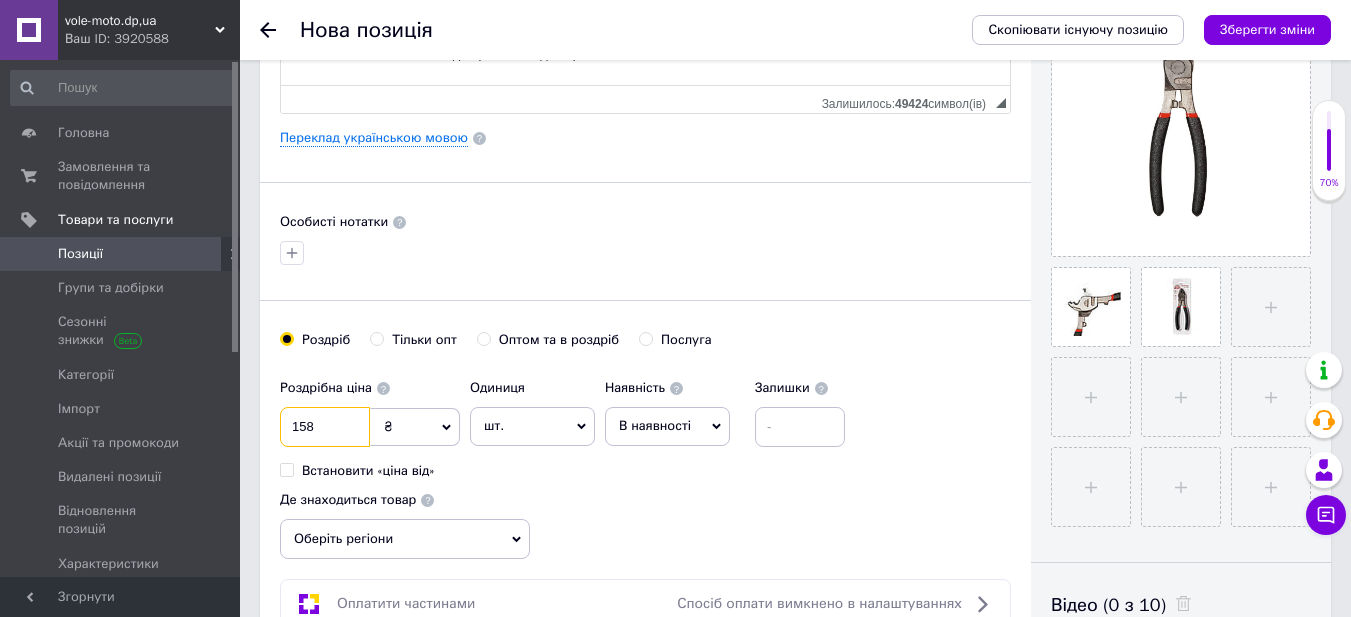 type on "158" 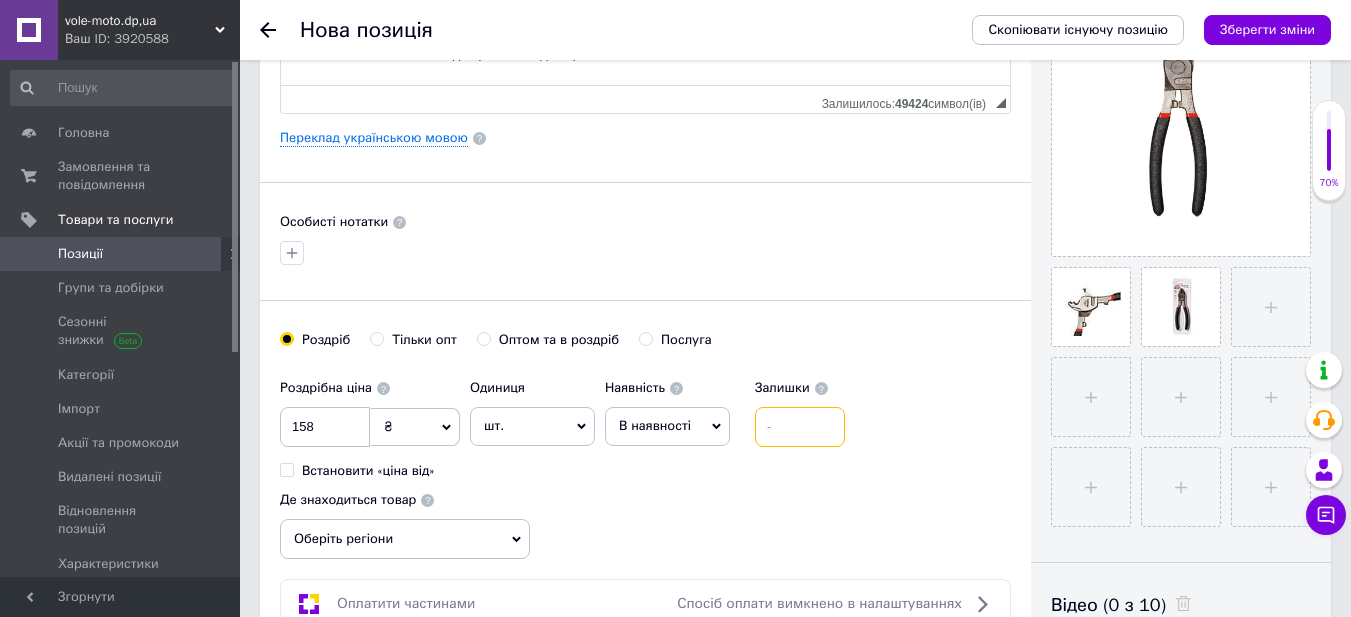 click at bounding box center (800, 427) 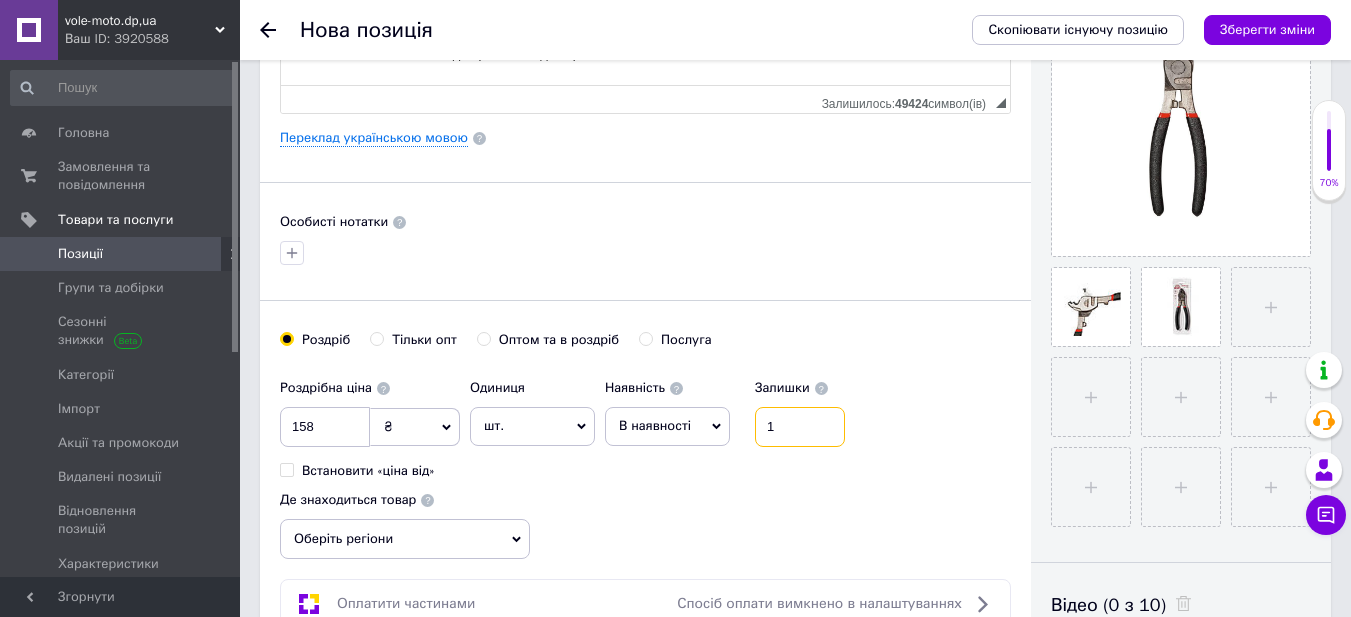 type on "1" 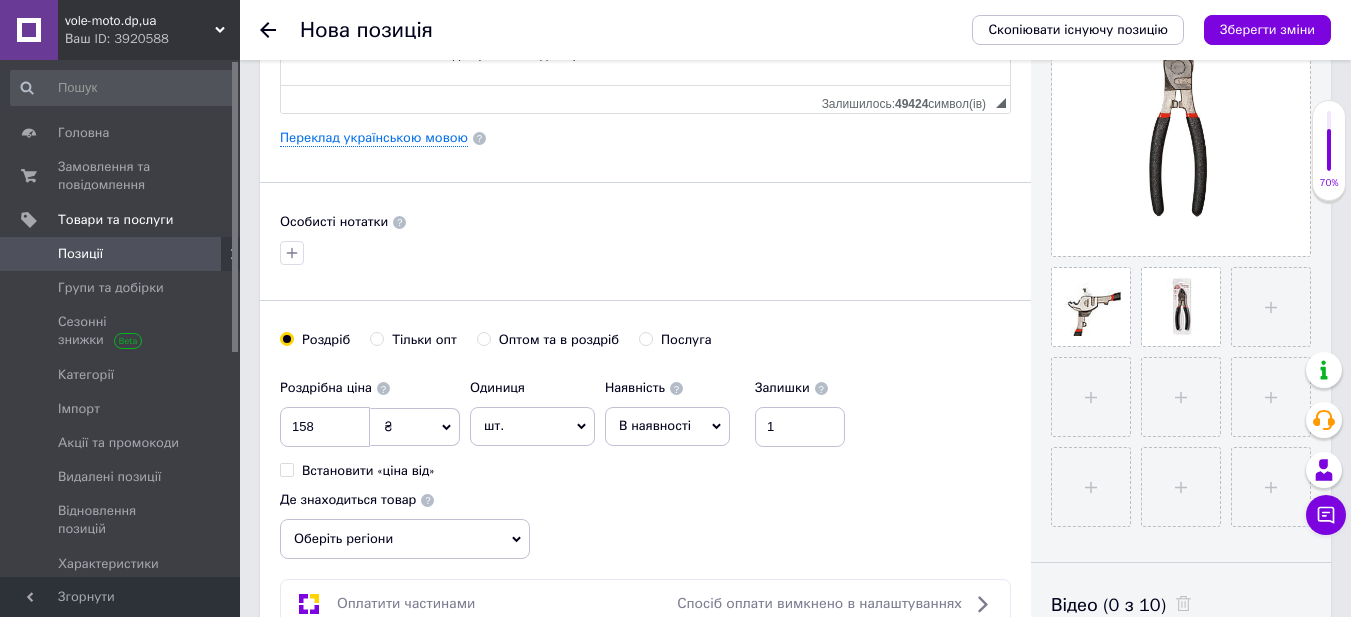 click on "Оберіть регіони" at bounding box center (405, 539) 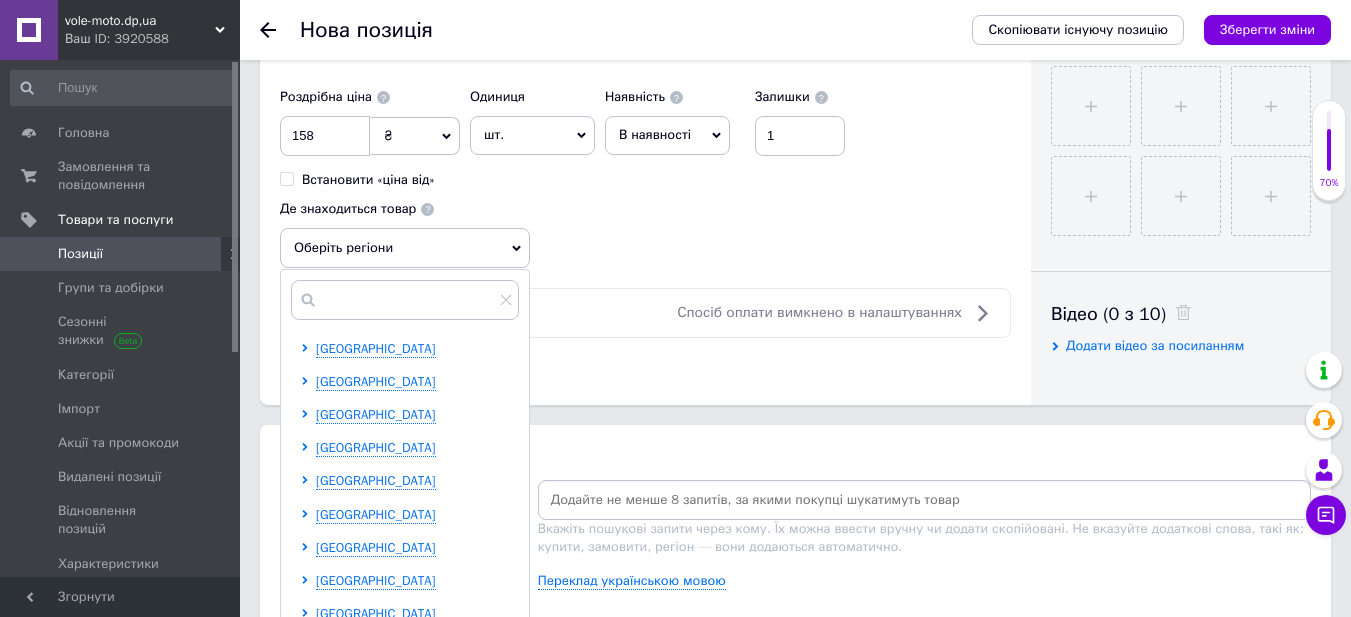 scroll, scrollTop: 800, scrollLeft: 0, axis: vertical 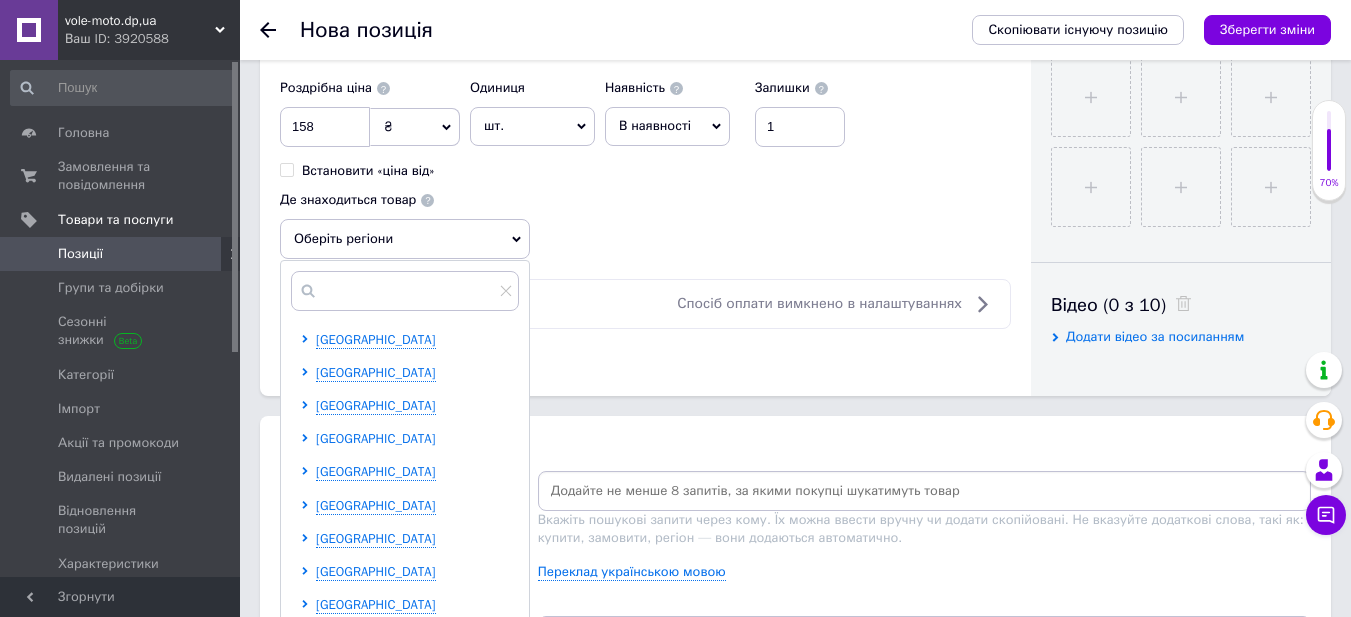 click on "[GEOGRAPHIC_DATA]" at bounding box center [376, 438] 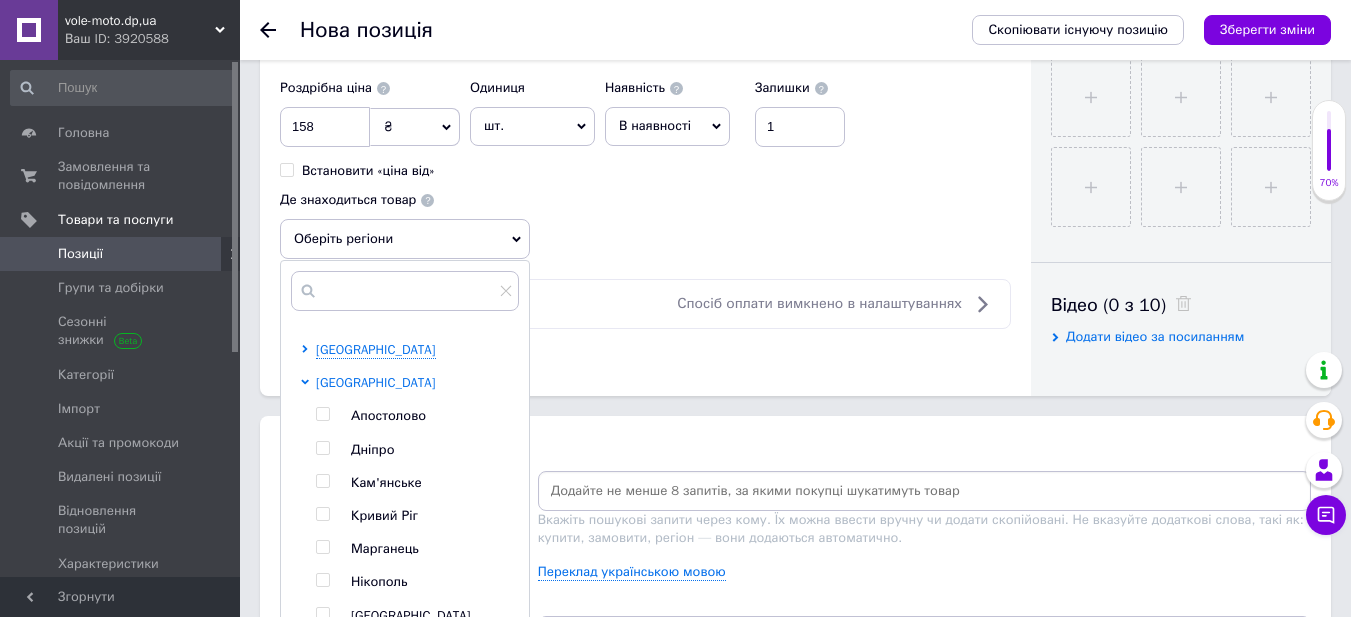 scroll, scrollTop: 100, scrollLeft: 0, axis: vertical 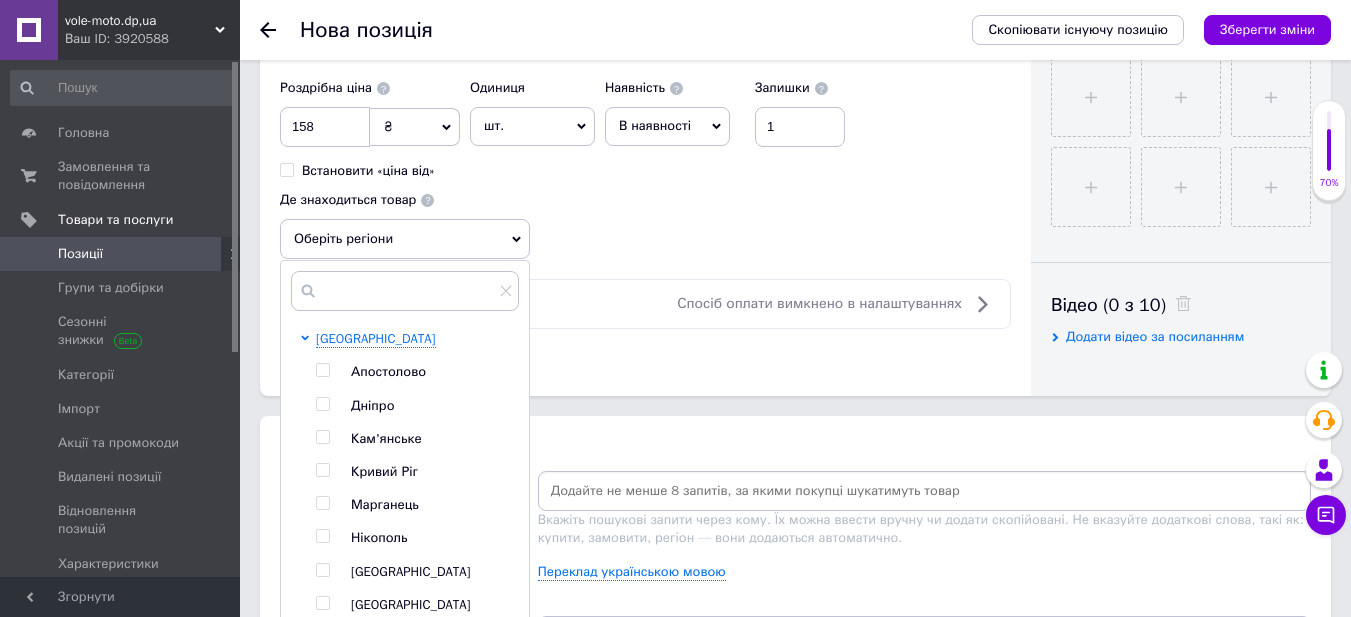 click at bounding box center [322, 404] 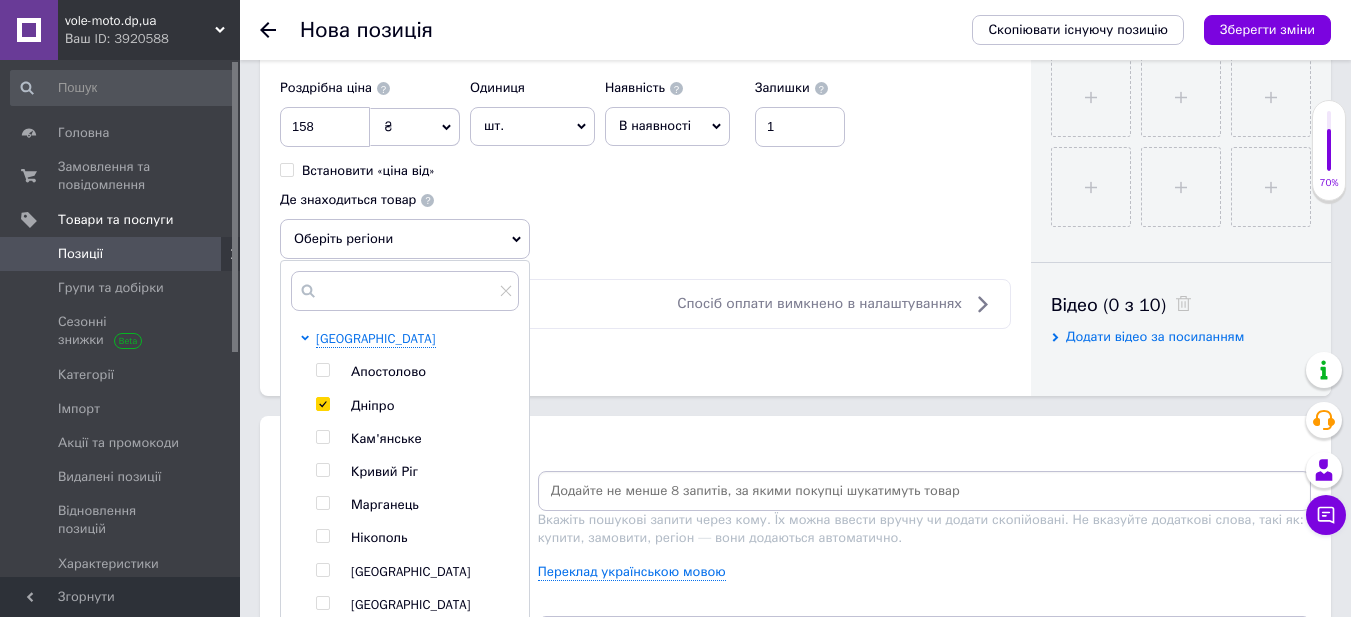 checkbox on "true" 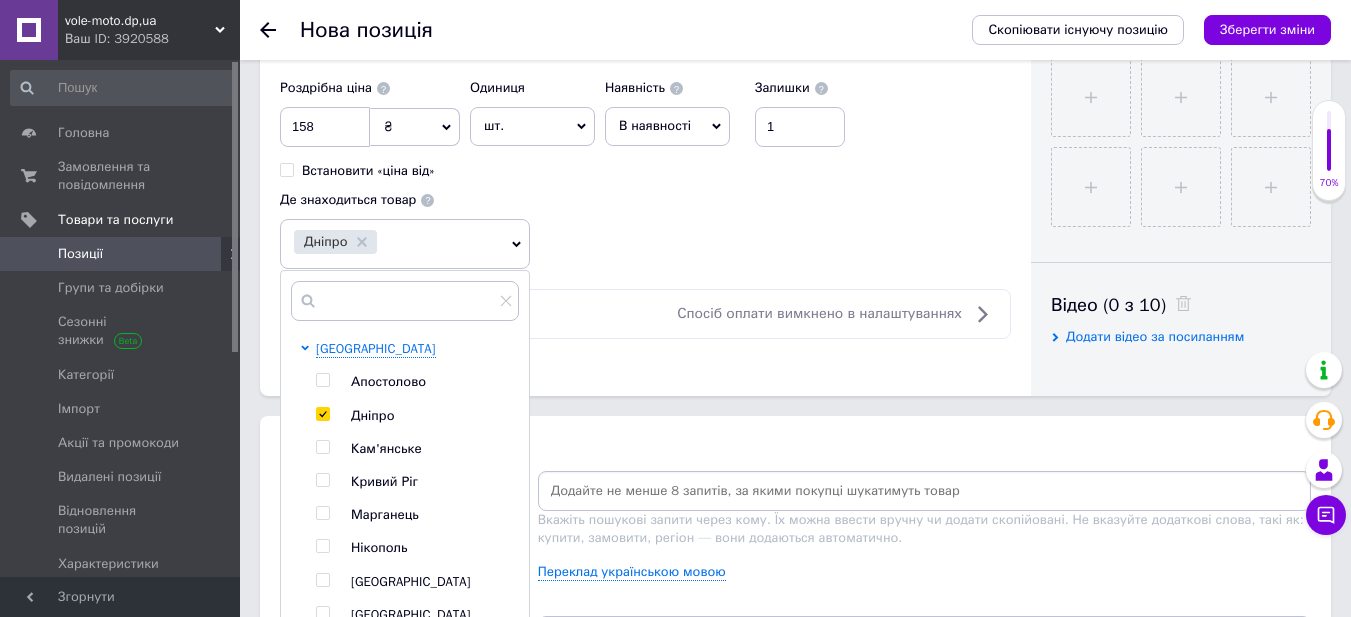 click on "Основна інформація Назва позиції (Російська) ✱ Кабелеріз VITALS 160мм арт.181764 Код/Артикул Опис (Російська) ✱
Длина, мм
160
Материал
сталь №55
Покрытие
антикоррозийное покрытие
Материал рукояток
двухслойное покрытие ручек
Кабелерез 160 мм Vitals предназначен для резки небронированного одножильного и многожильного кабеля, выполненного из алюминия или меди.
Рукоятки кабелереза отлично подогнаны по форме ладони, закалены и покрыты антискользящим материалом.
Важно! Не использовать для работы под напряжением." at bounding box center (795, 300) 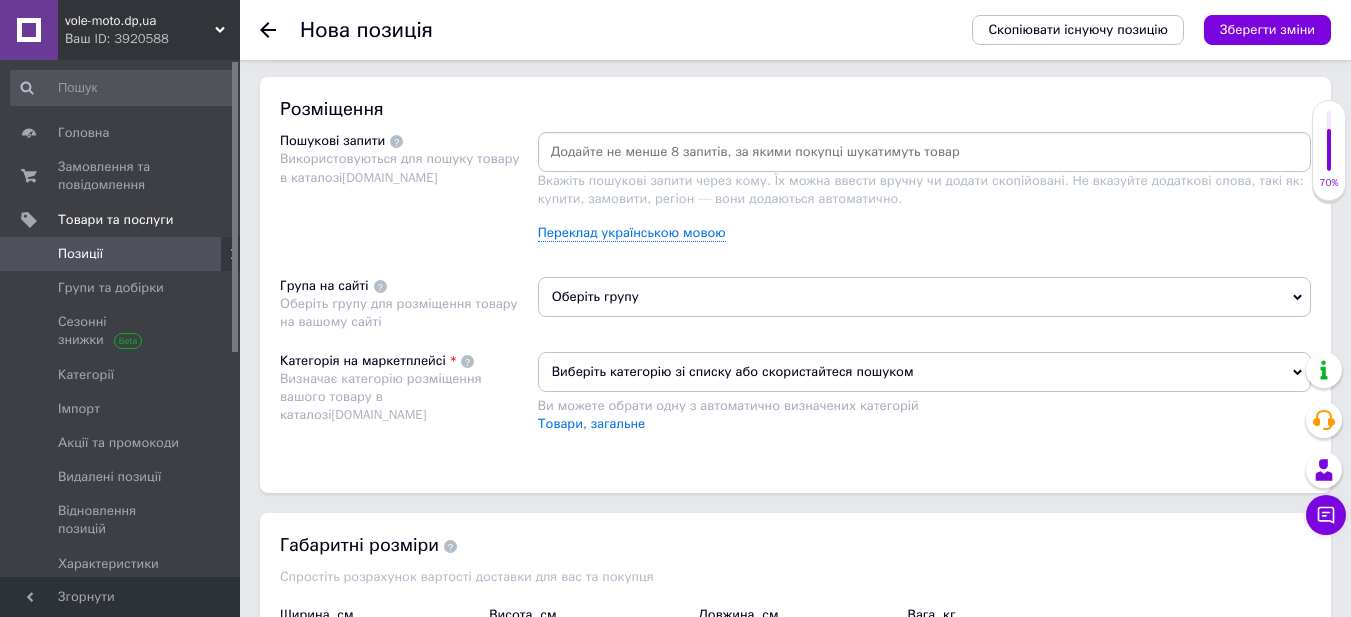 scroll, scrollTop: 900, scrollLeft: 0, axis: vertical 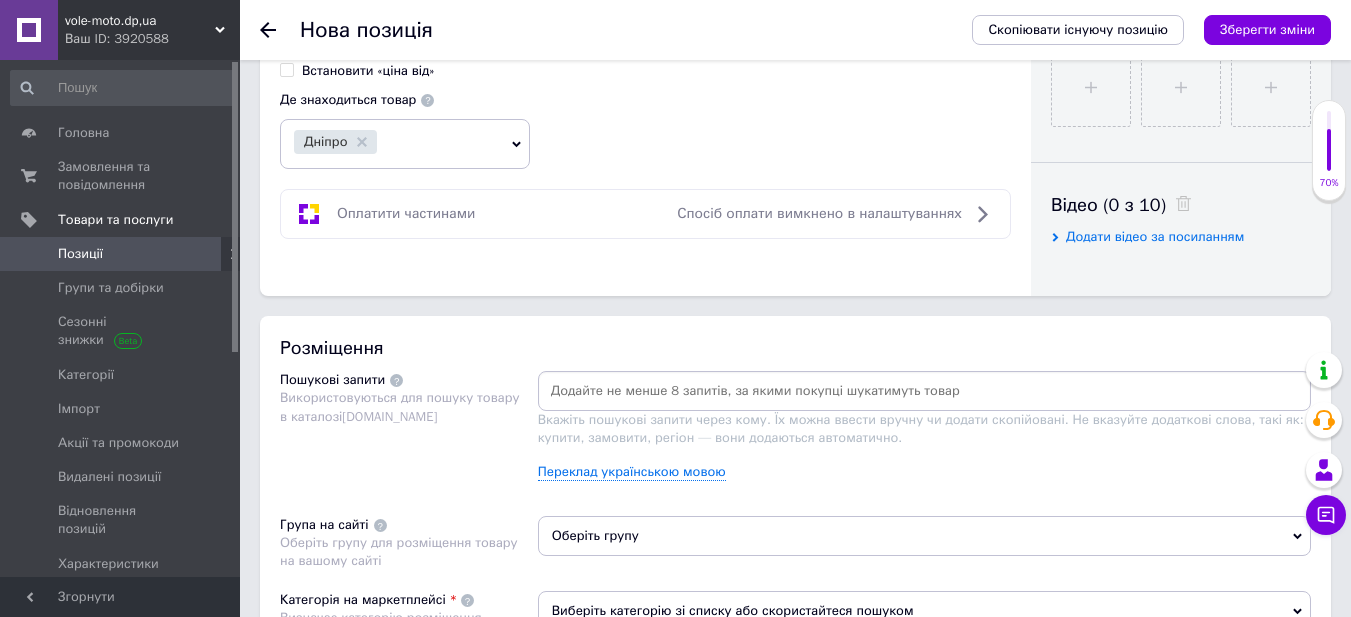 click at bounding box center [924, 391] 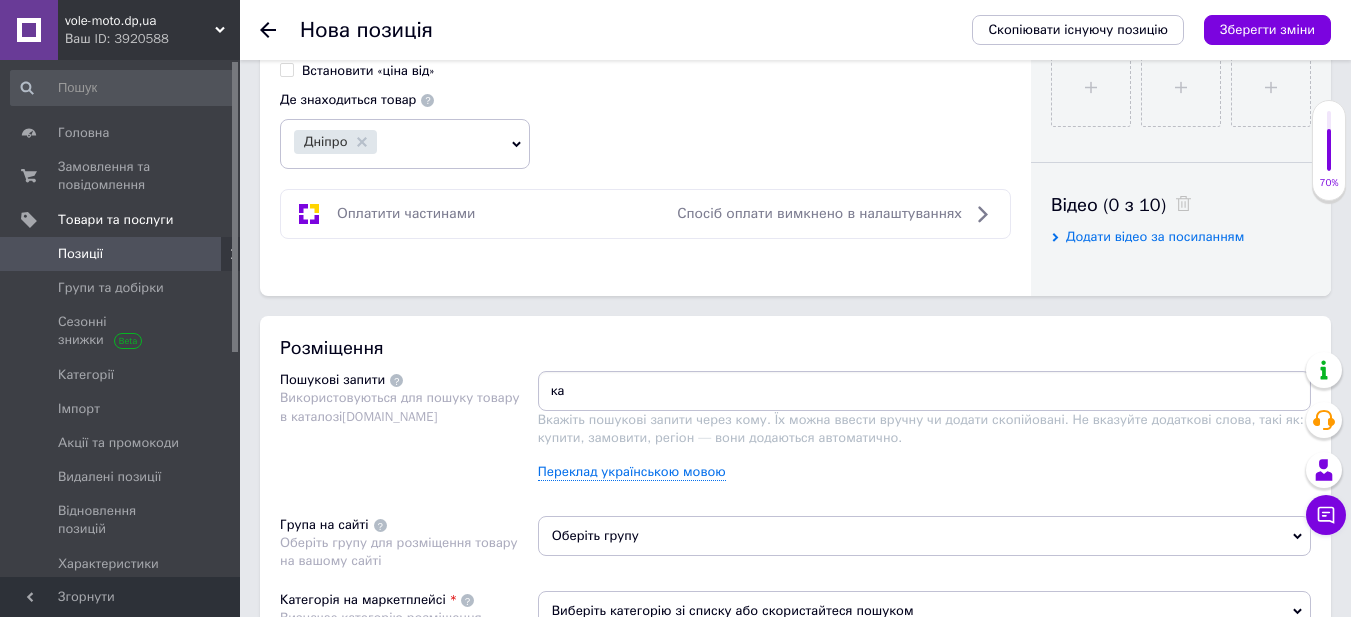type on "к" 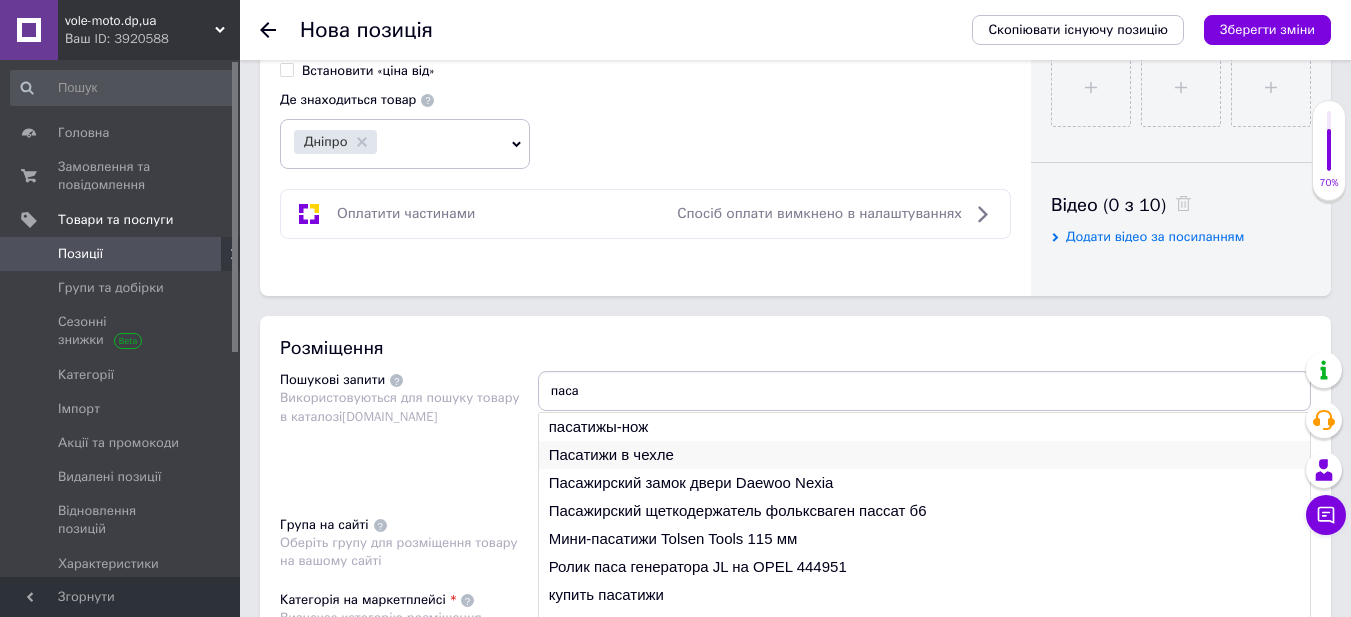 type on "паса" 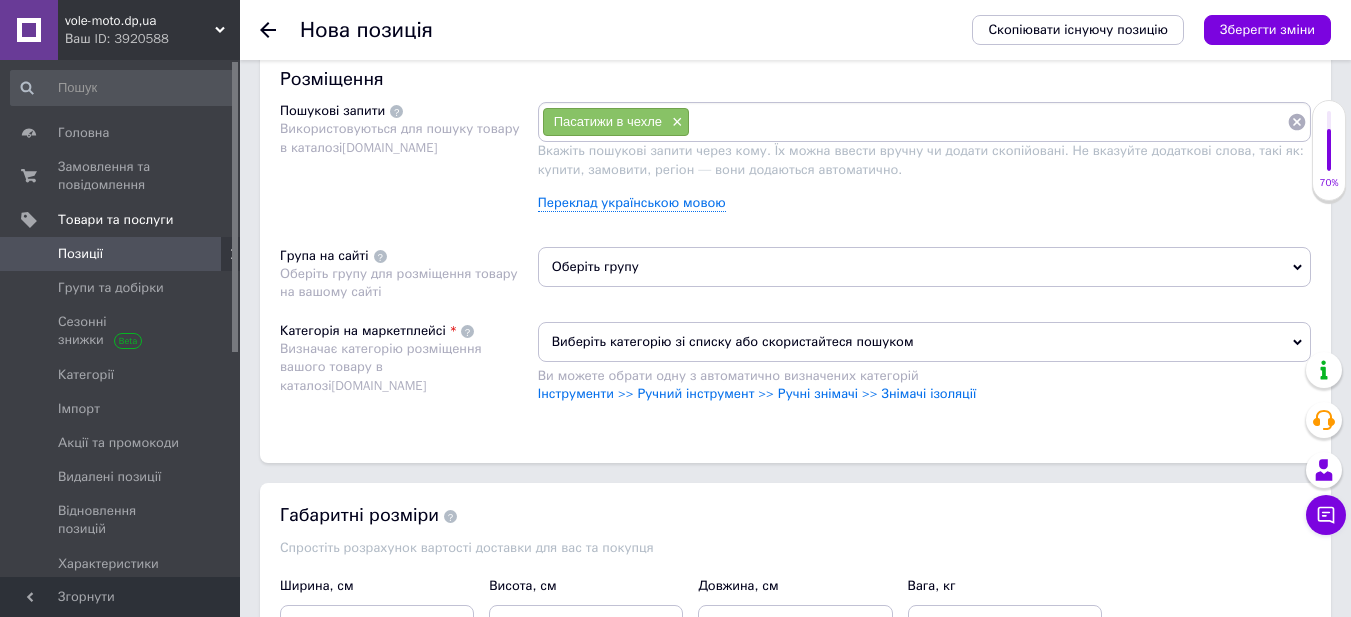 scroll, scrollTop: 1200, scrollLeft: 0, axis: vertical 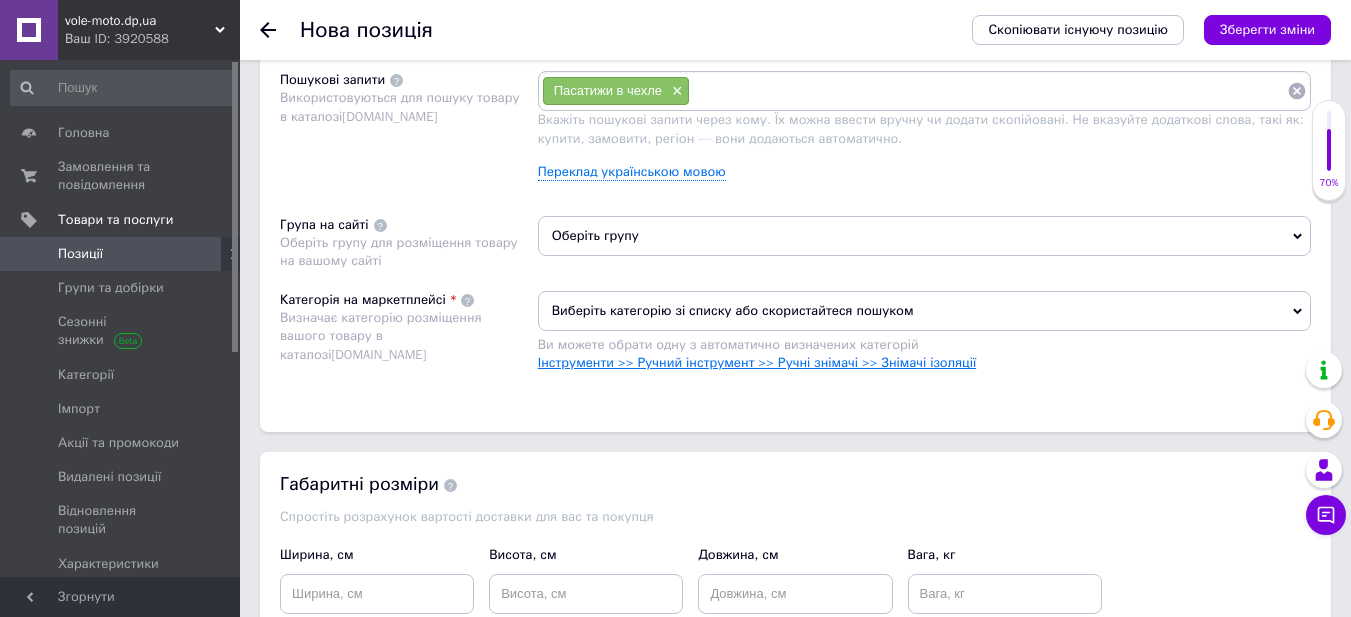 click on "Інструменти >> Ручний інструмент >> Ручні знімачі >> Знімачі ізоляції" at bounding box center (757, 362) 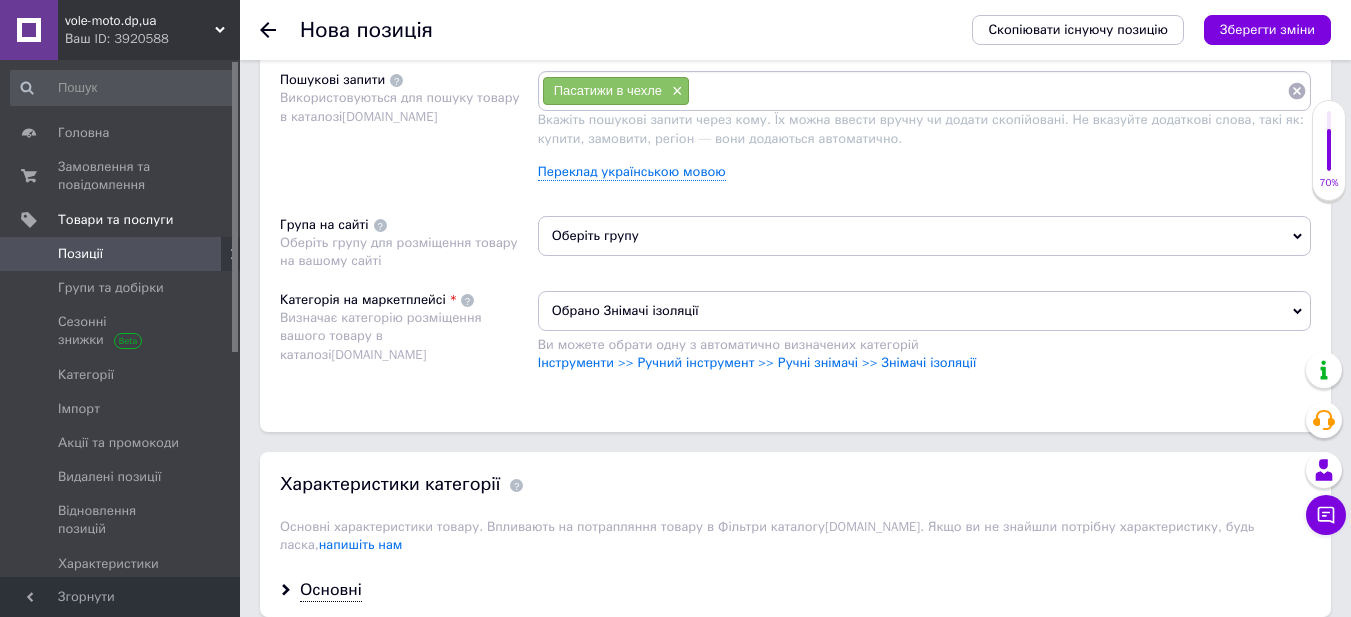 click on "Оберіть групу" at bounding box center (924, 236) 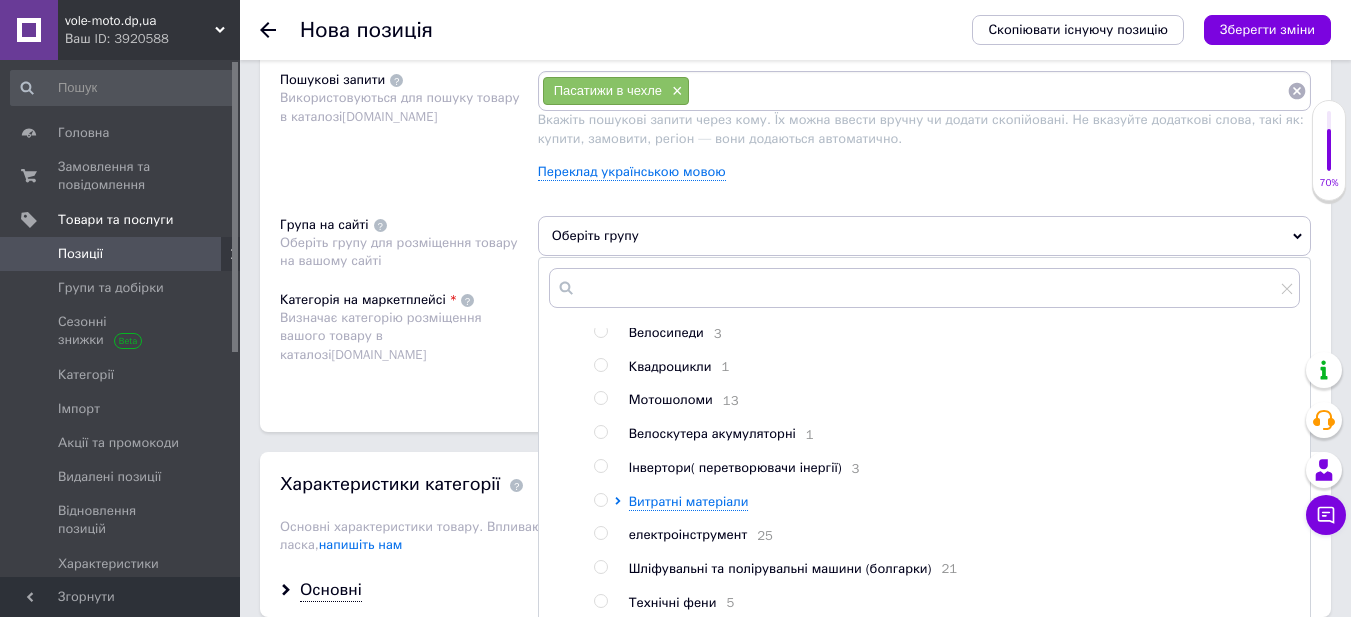 scroll, scrollTop: 100, scrollLeft: 0, axis: vertical 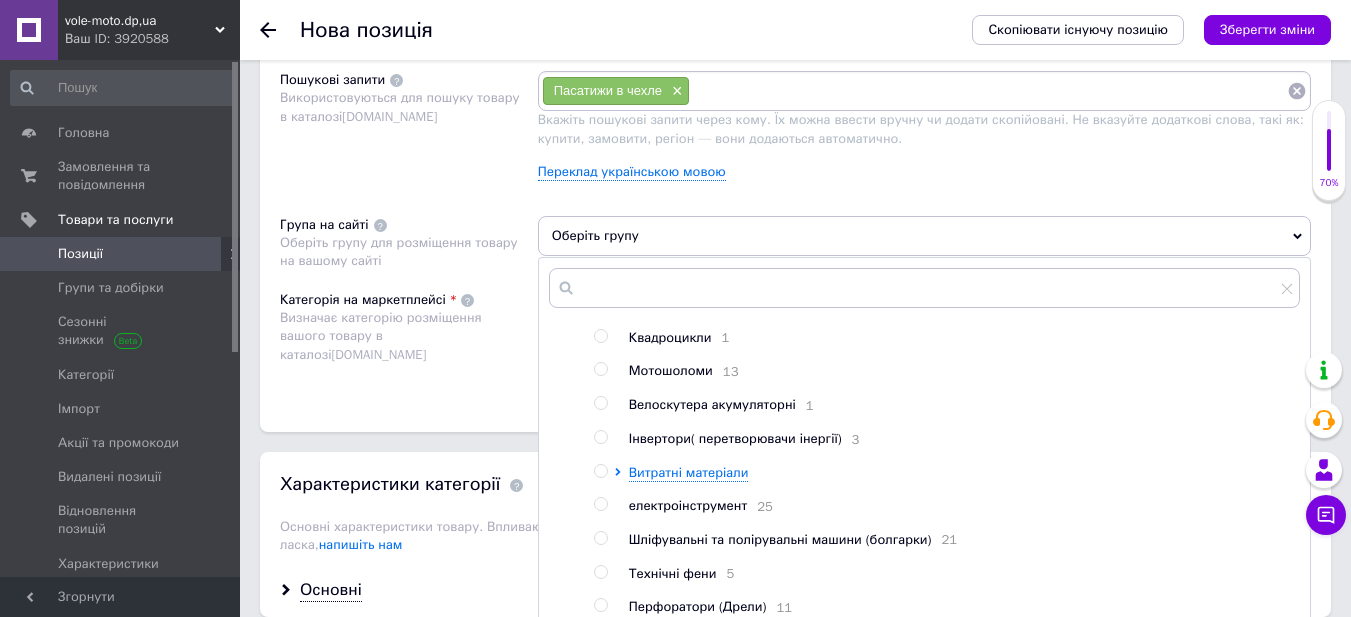 click at bounding box center [600, 504] 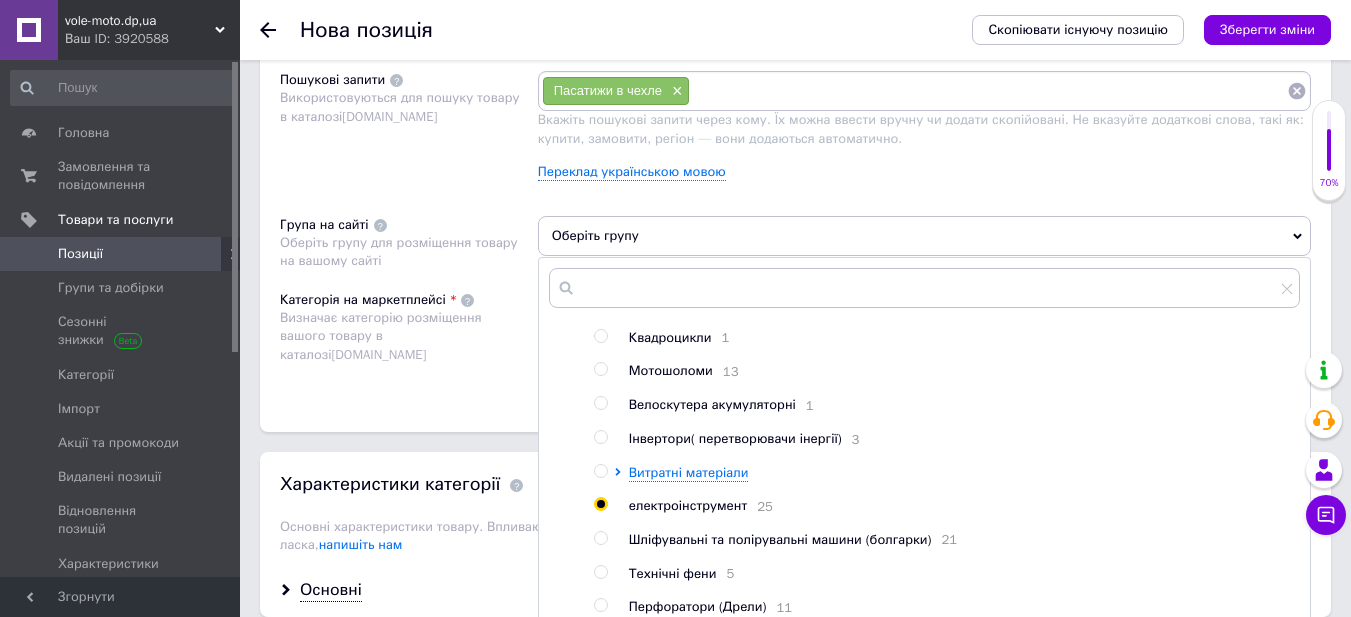 radio on "true" 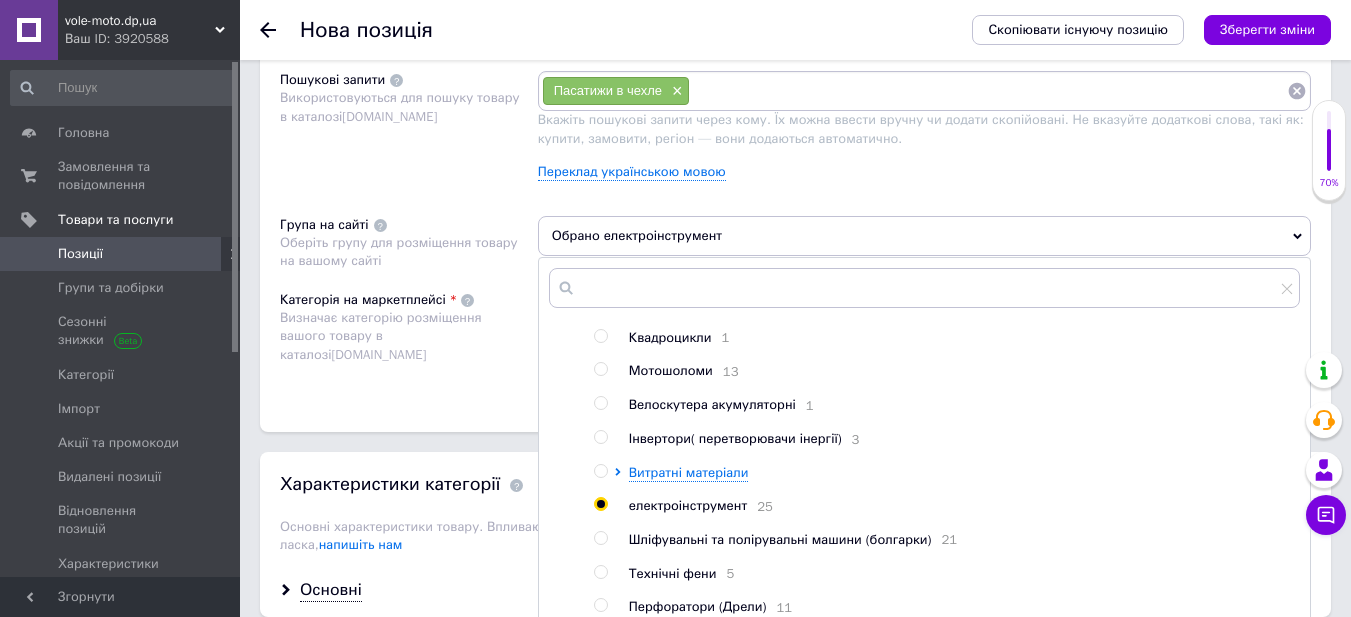 click on "Розміщення Пошукові запити Використовуються для пошуку товару в каталозі  [DOMAIN_NAME] Пасатижи в чехле × Вкажіть пошукові запити через кому. Їх можна ввести вручну чи додати скопійовані. Не вказуйте додаткові слова, такі як: купити, замовити, регіон — вони додаються автоматично. Переклад українською мовою Група на сайті Оберіть групу для розміщення товару на вашому сайті Обрано електроінструмент [PERSON_NAME] група 2 Мотоциклы Велосипеди 3 Квадроцикли 1 Мотошоломи 13 Велоскутера акумуляторні 1 Інвертори( перетворювачи інергії) 3 Витратні матеріали 25 21 5 11 6 2 Тримери 3" at bounding box center [795, 224] 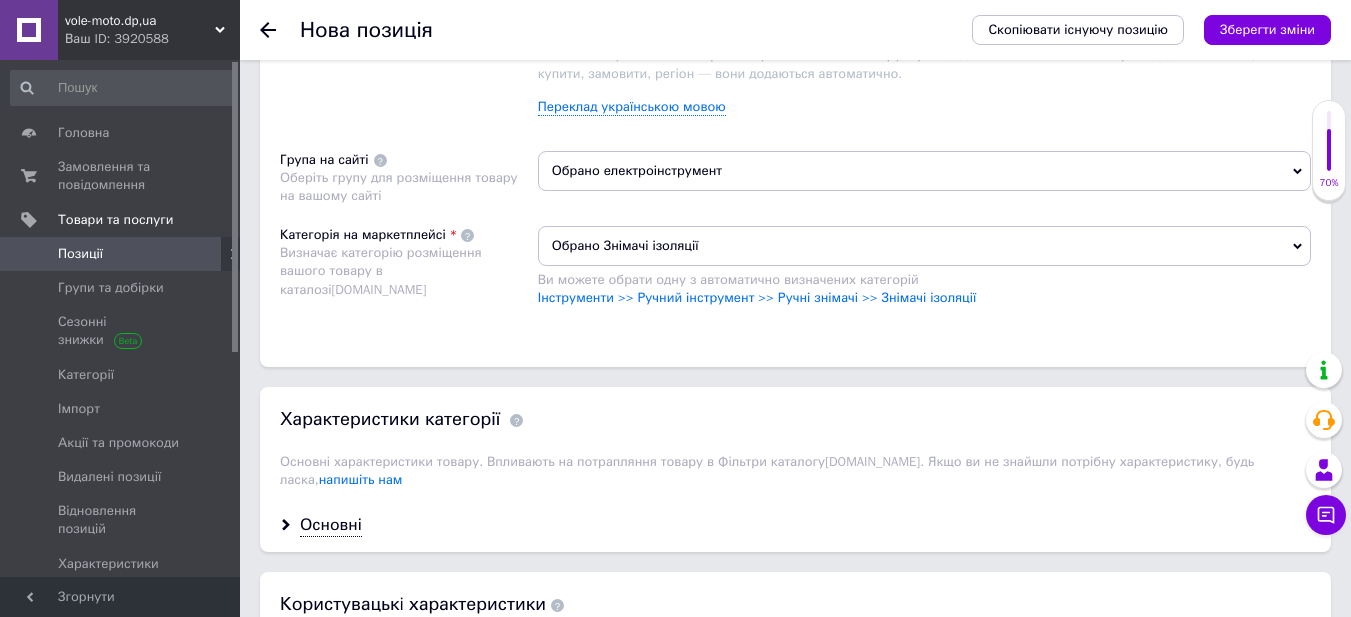scroll, scrollTop: 1300, scrollLeft: 0, axis: vertical 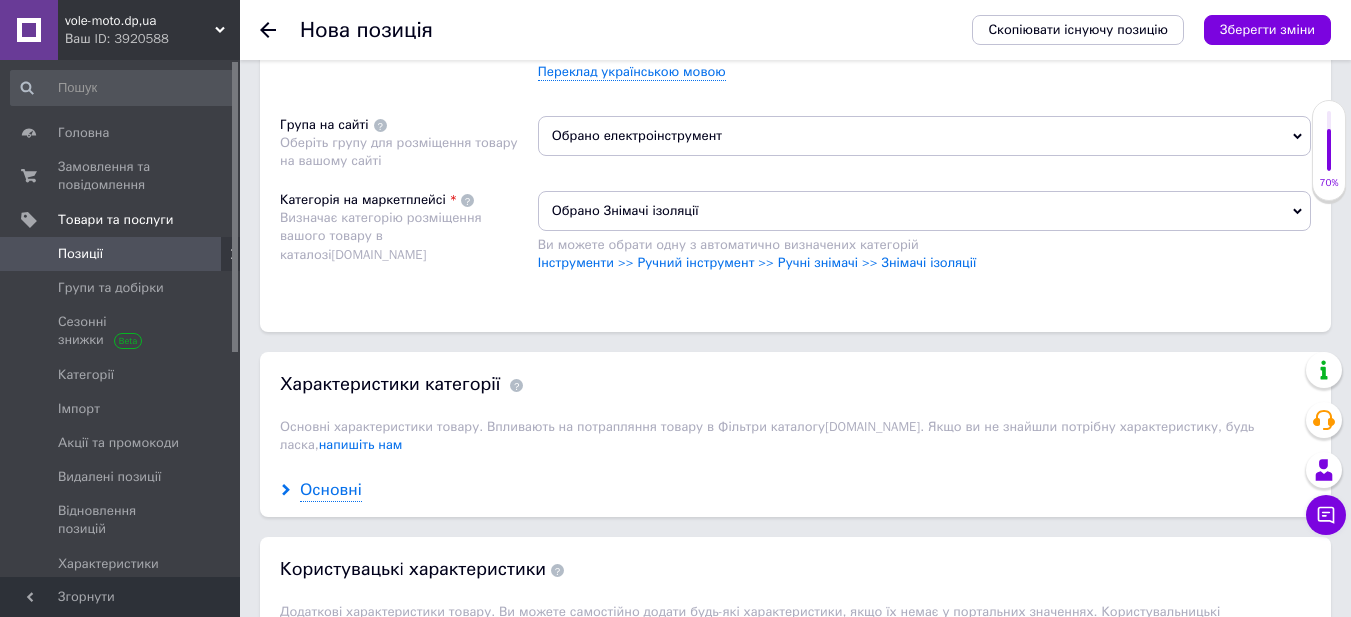 click on "Основні" at bounding box center (331, 490) 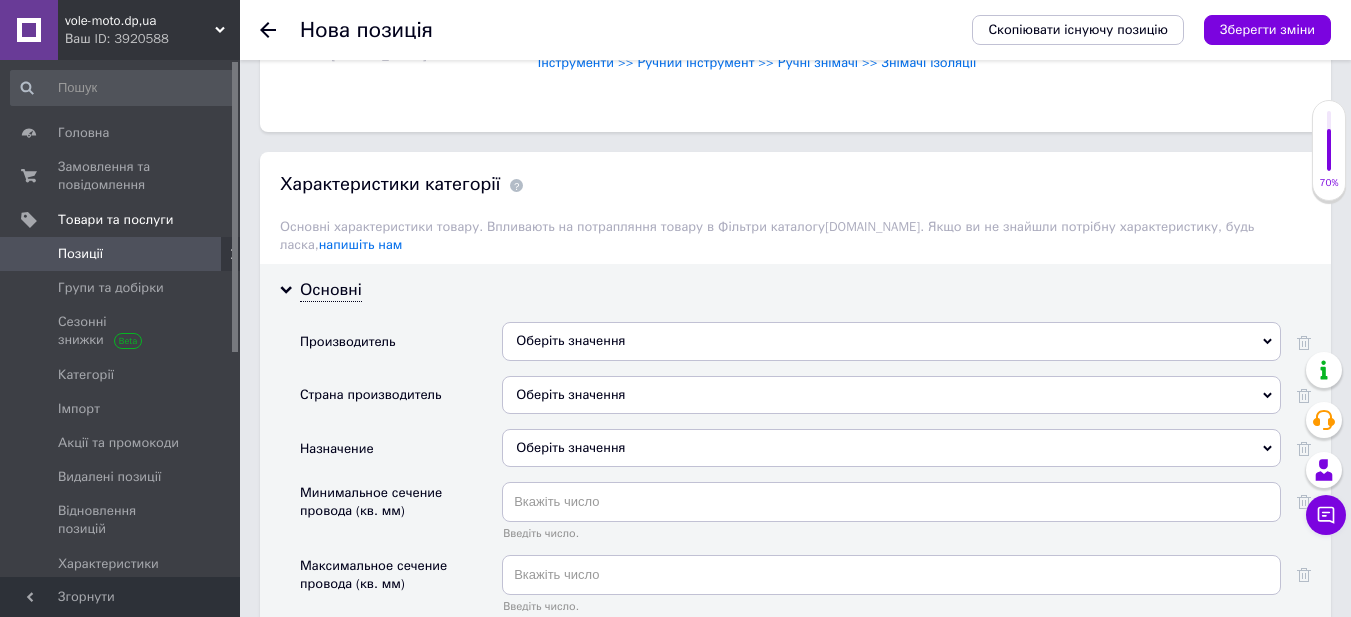 click on "Оберіть значення" at bounding box center [891, 341] 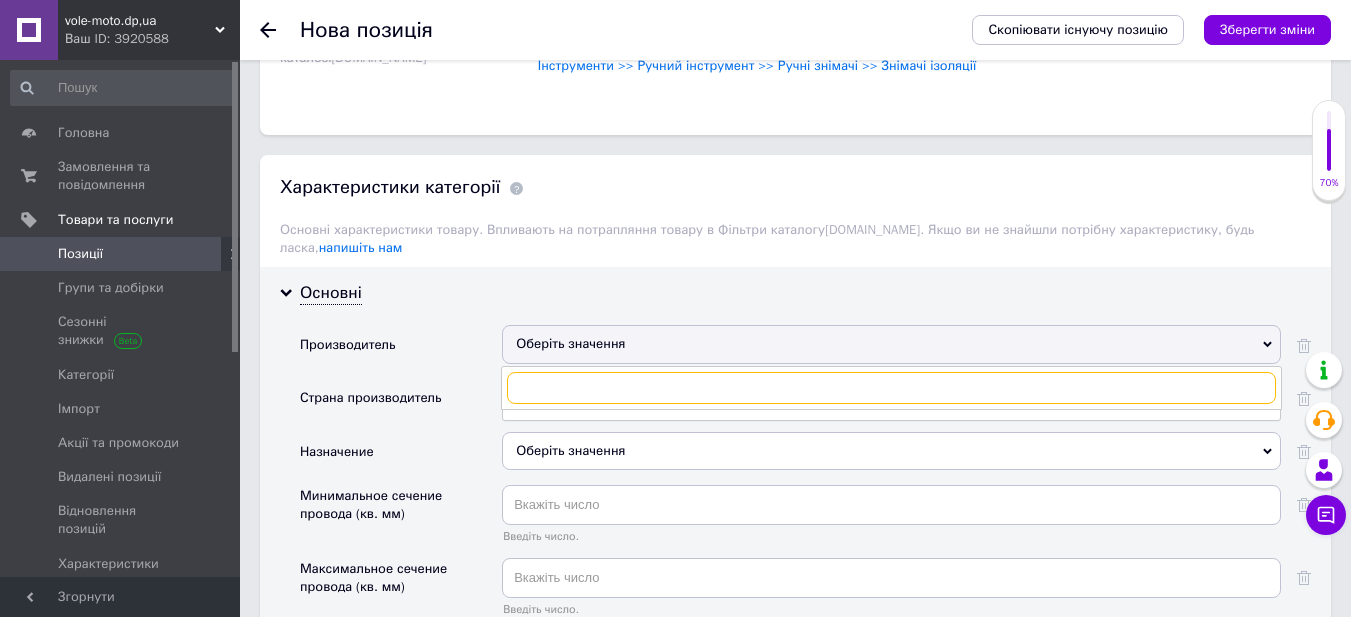 scroll, scrollTop: 1500, scrollLeft: 0, axis: vertical 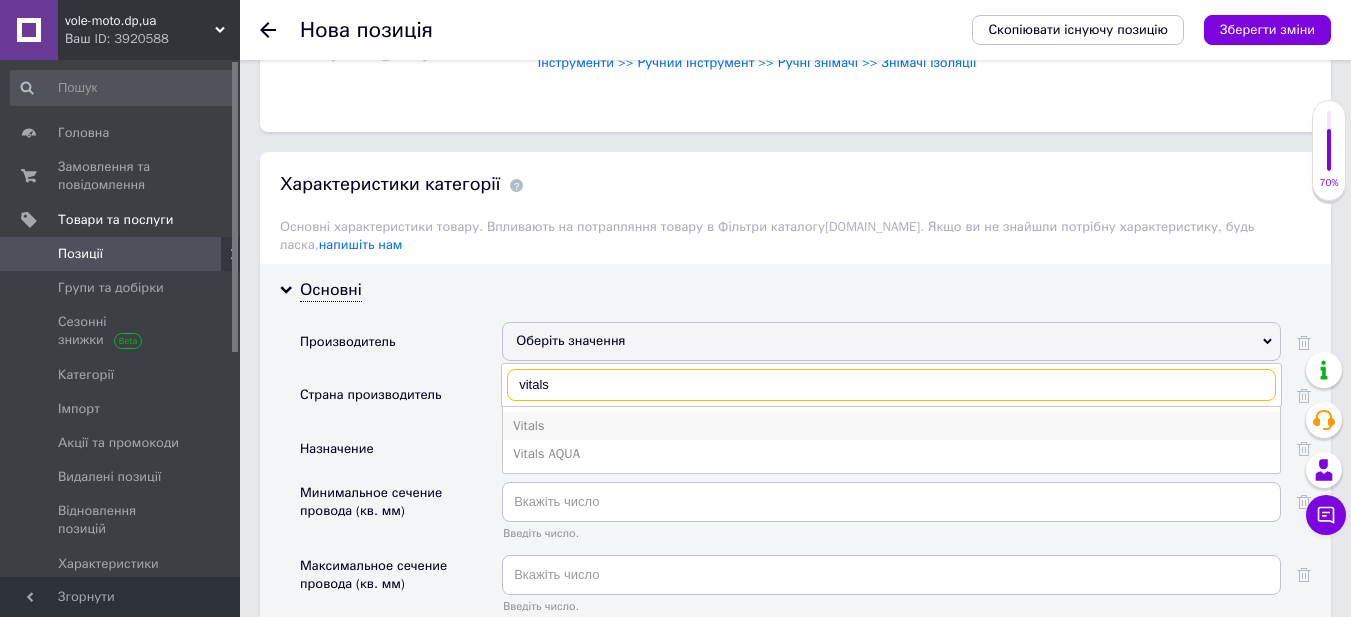 type on "vitals" 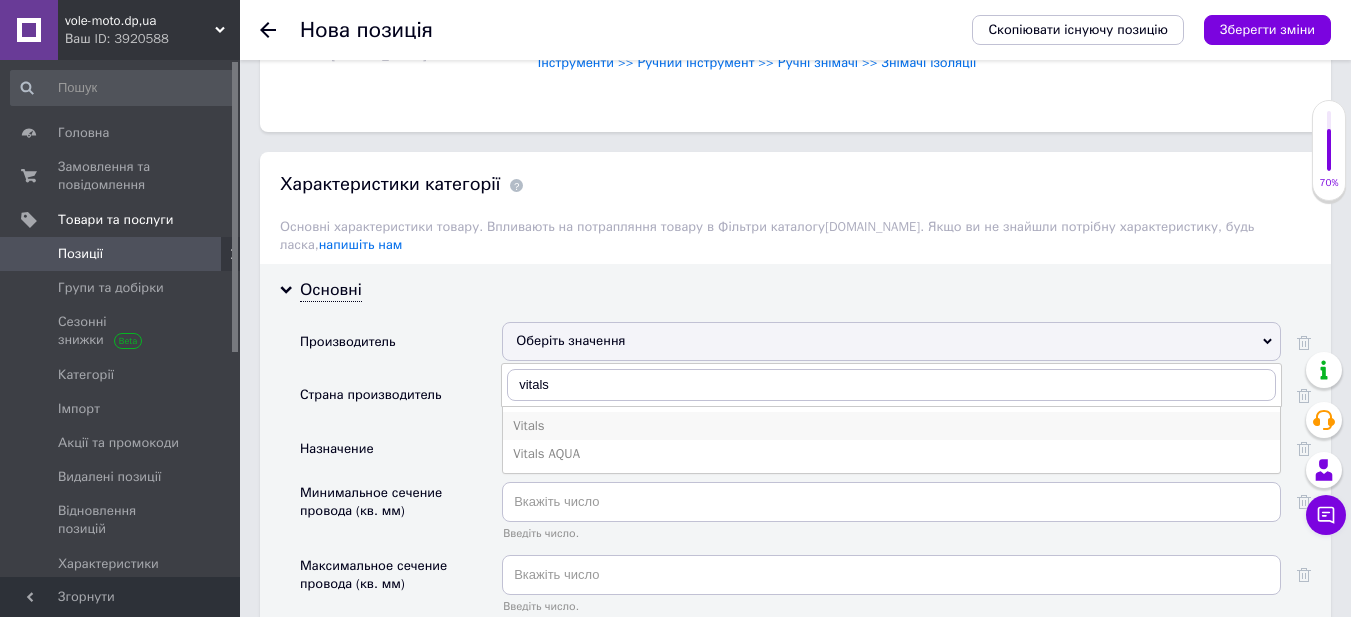 click on "Vitals" at bounding box center (891, 426) 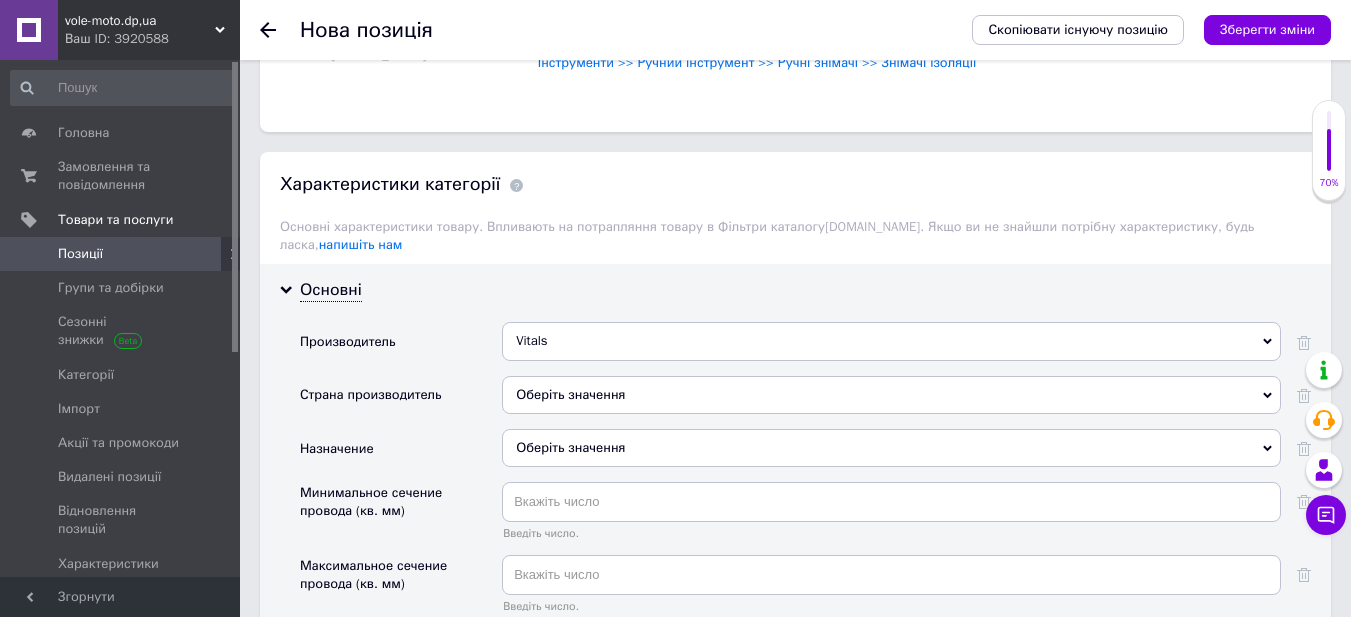 click on "Оберіть значення" at bounding box center (891, 395) 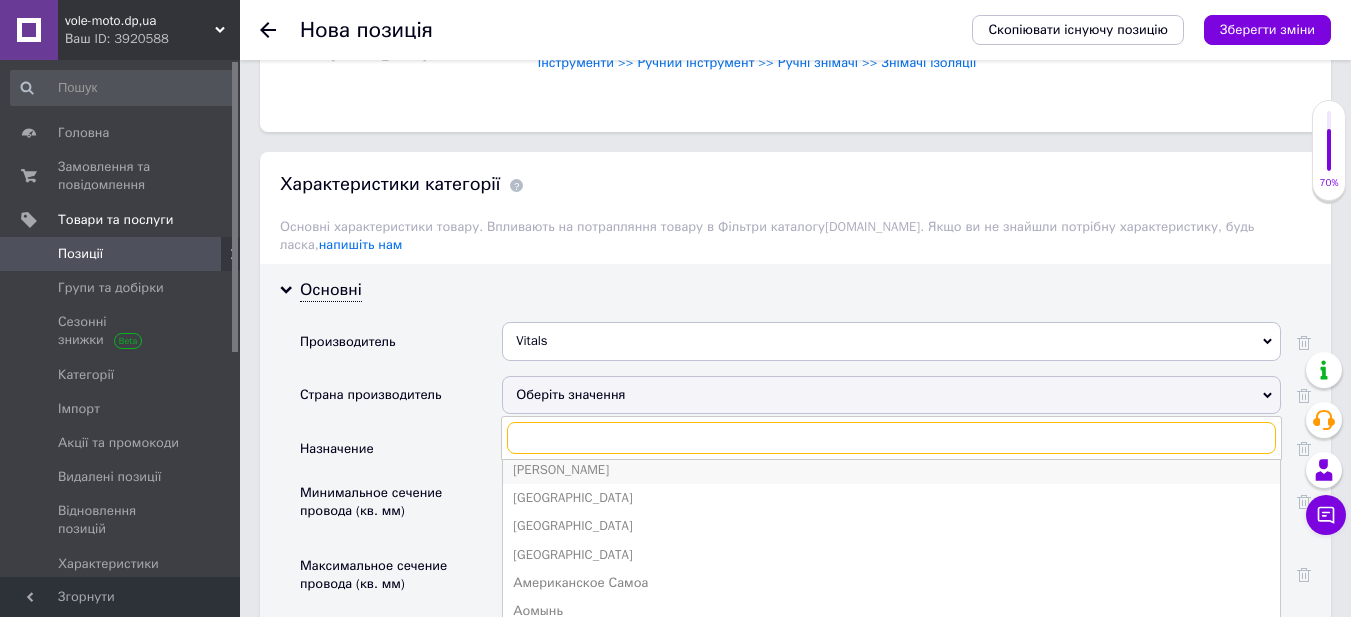 scroll, scrollTop: 100, scrollLeft: 0, axis: vertical 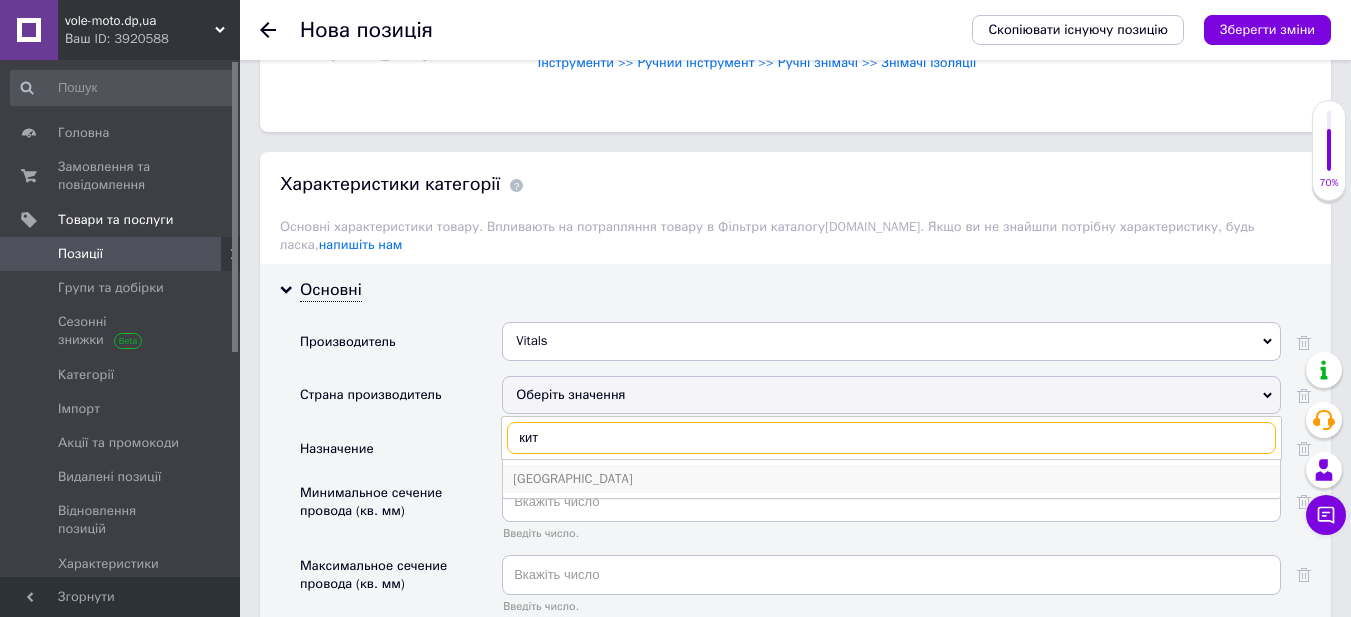 type on "кит" 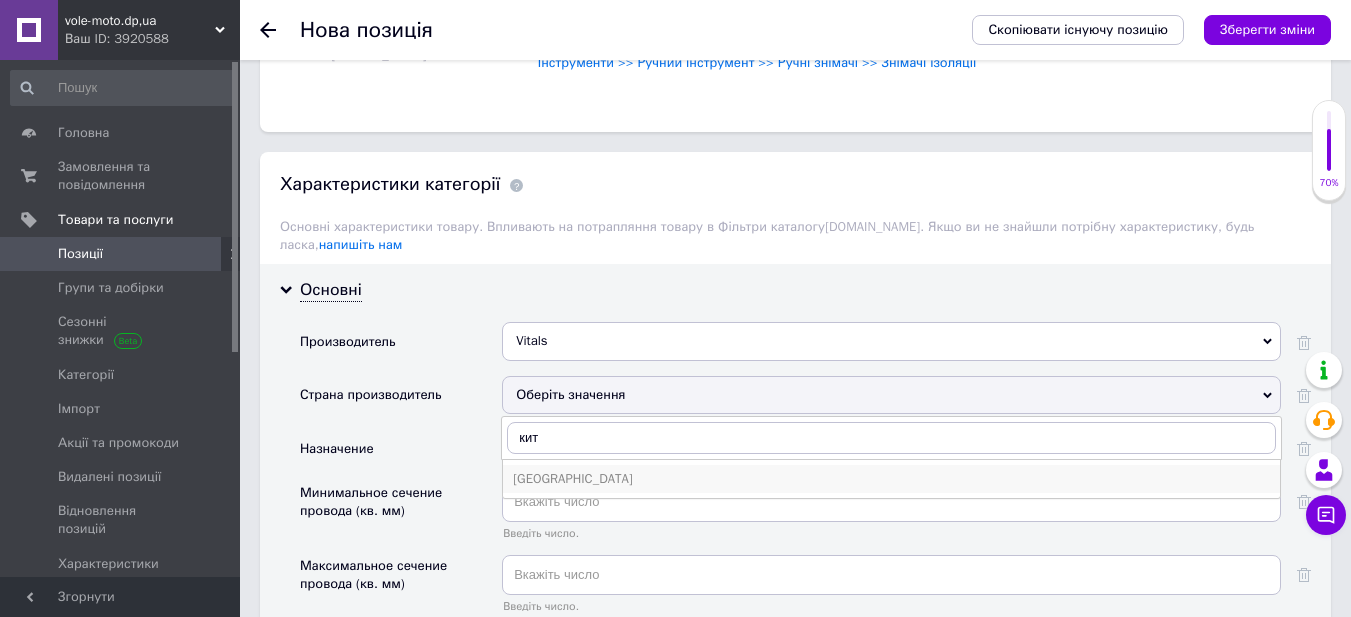 click on "[GEOGRAPHIC_DATA]" at bounding box center [891, 479] 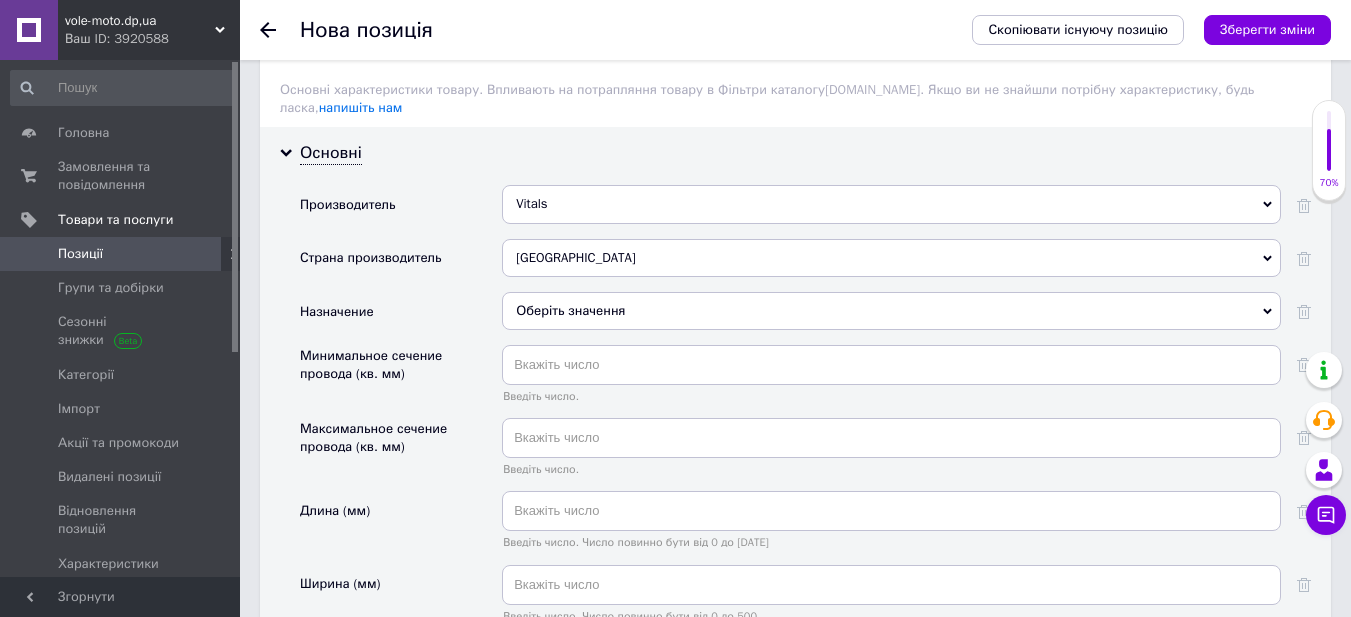scroll, scrollTop: 1700, scrollLeft: 0, axis: vertical 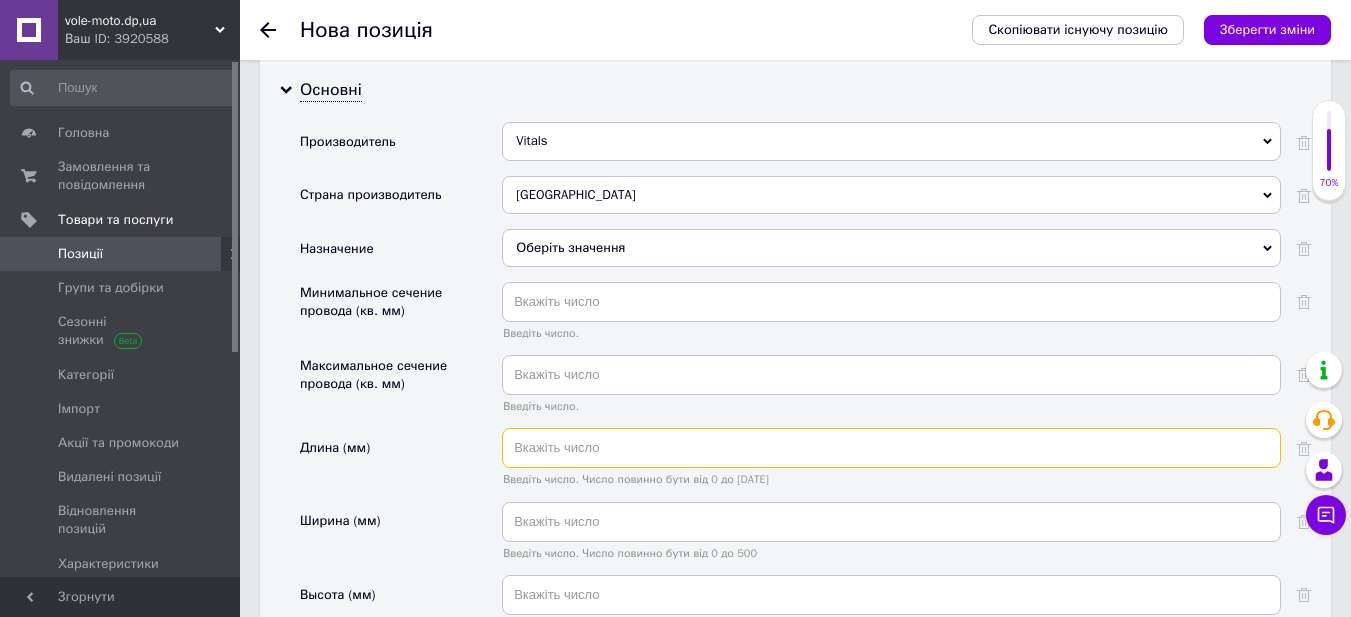 click at bounding box center [891, 448] 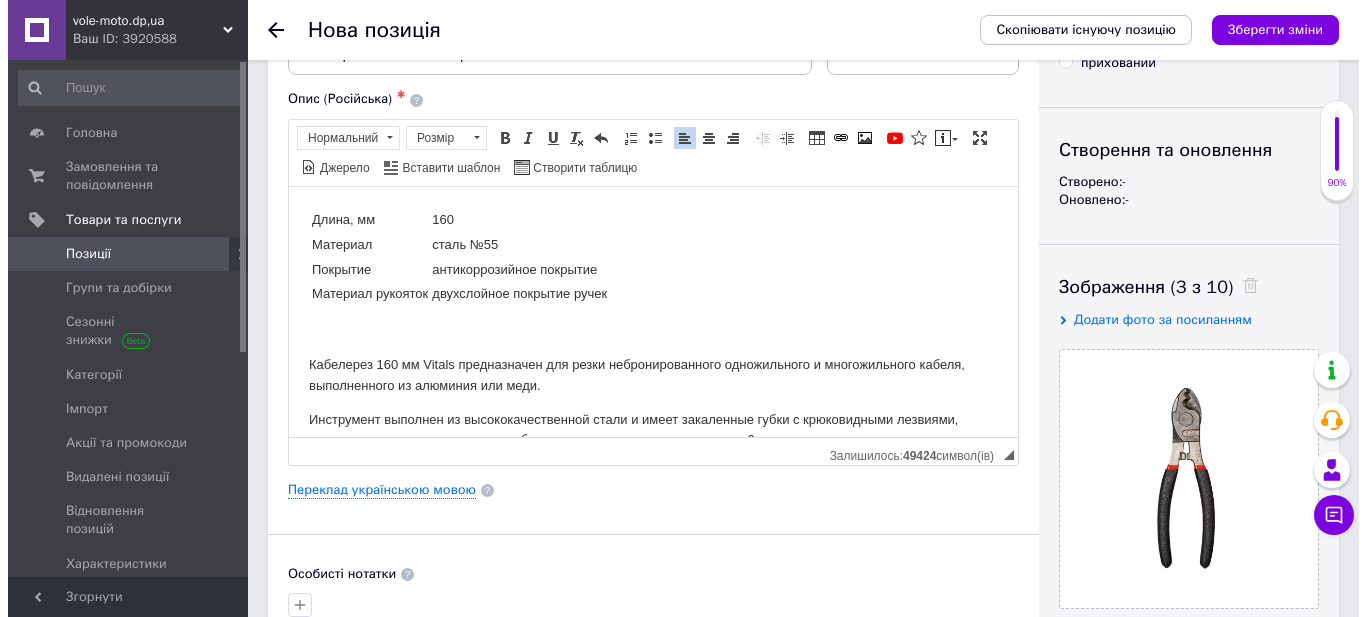 scroll, scrollTop: 0, scrollLeft: 0, axis: both 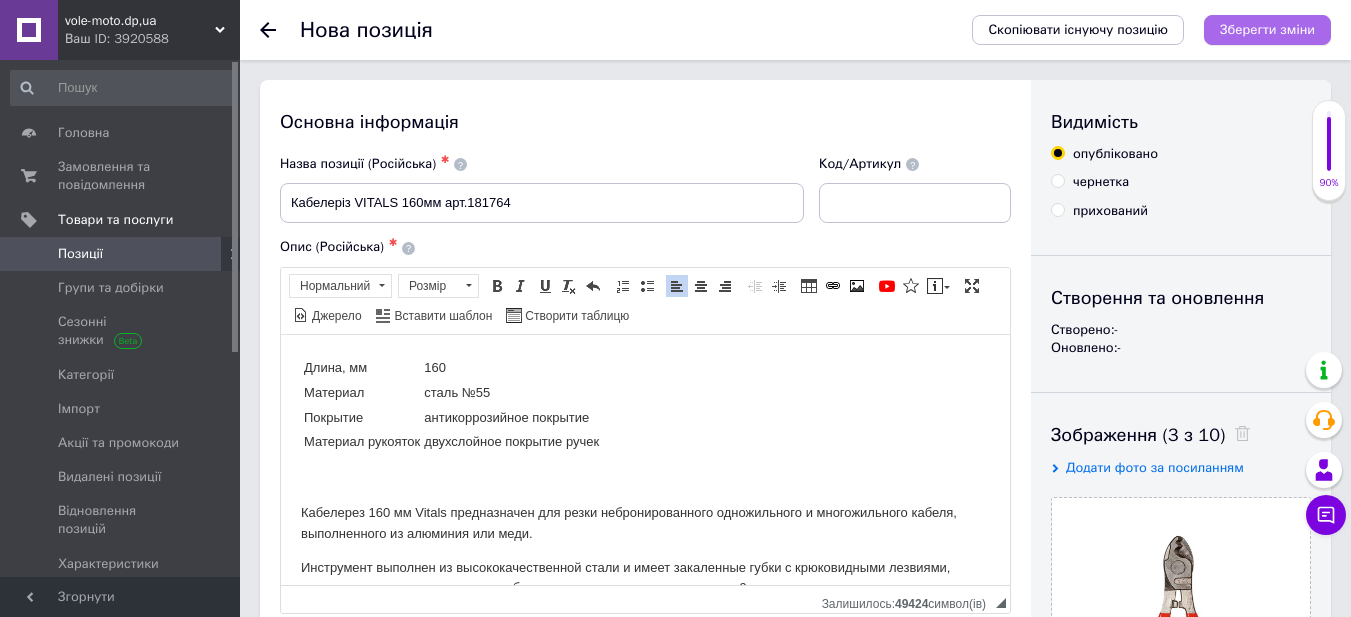 type on "160" 